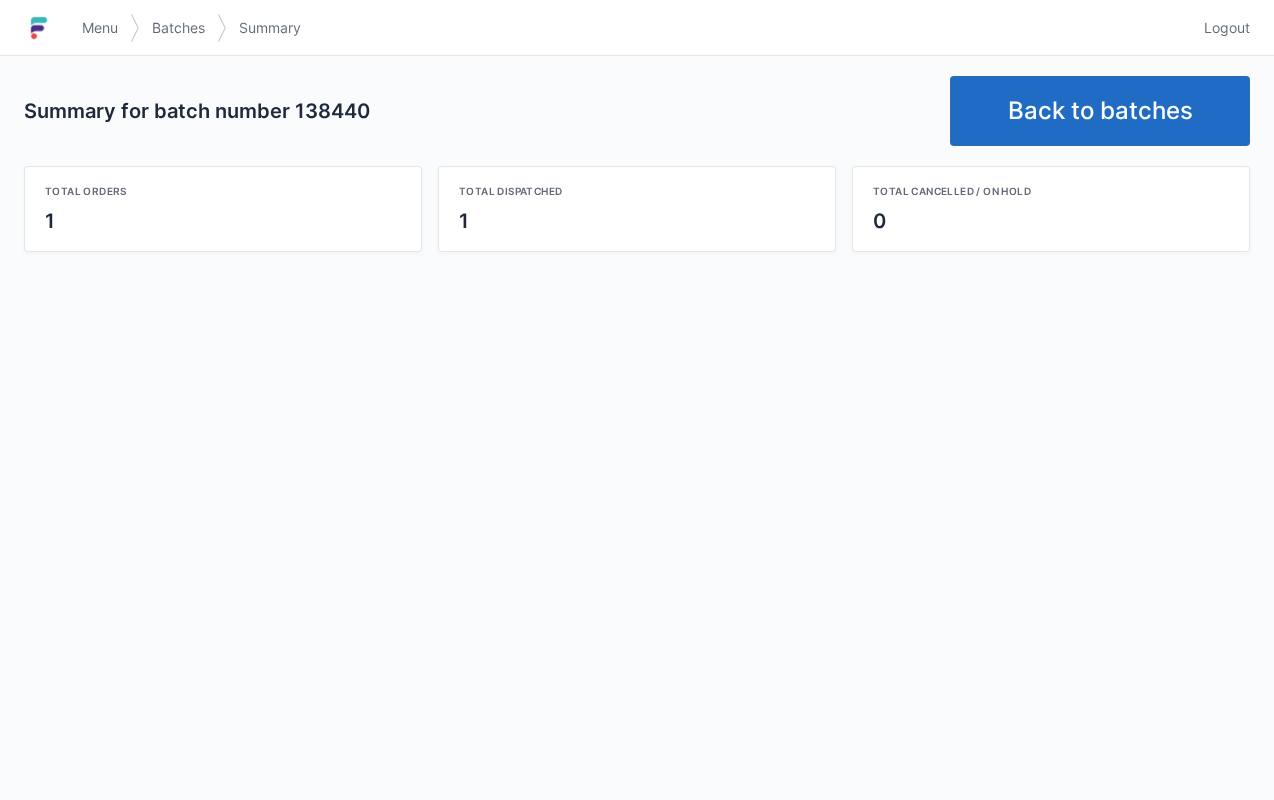 scroll, scrollTop: 0, scrollLeft: 0, axis: both 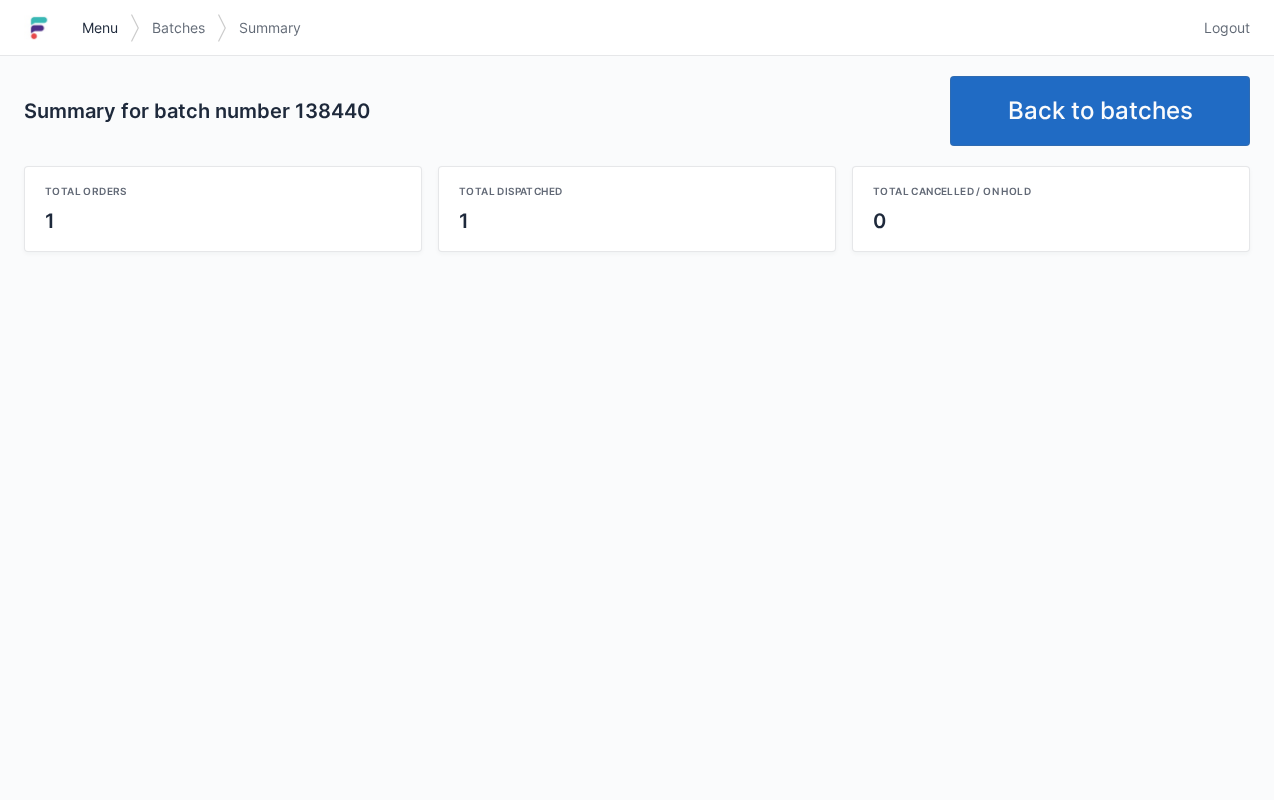 click on "Menu" at bounding box center [100, 28] 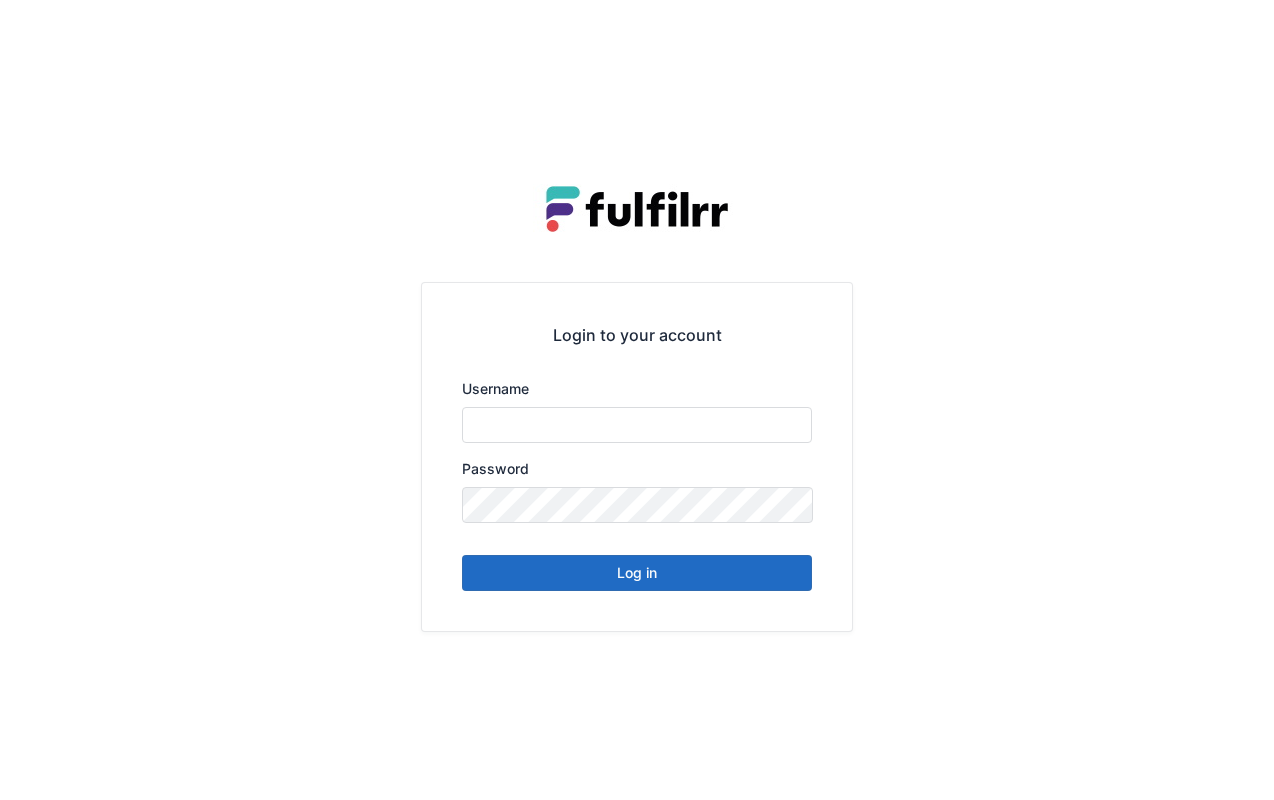 scroll, scrollTop: 0, scrollLeft: 0, axis: both 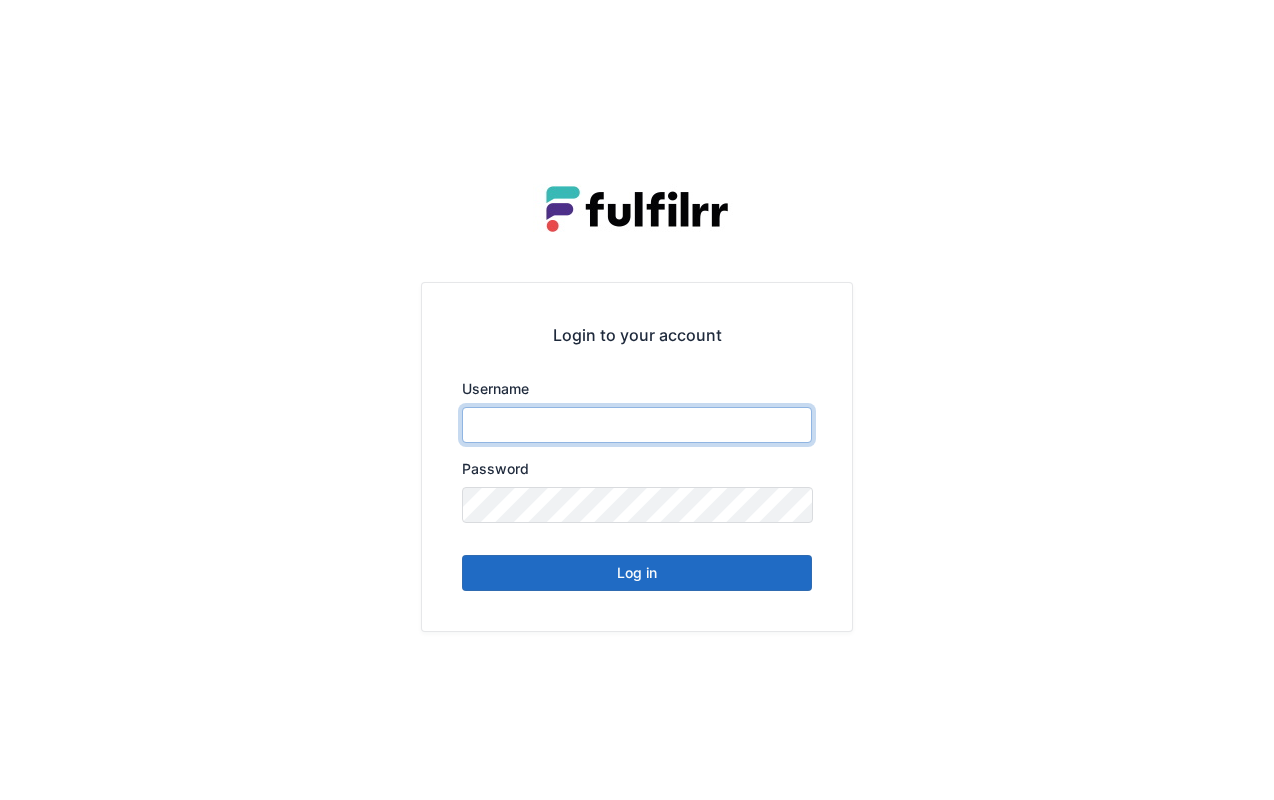 type on "******" 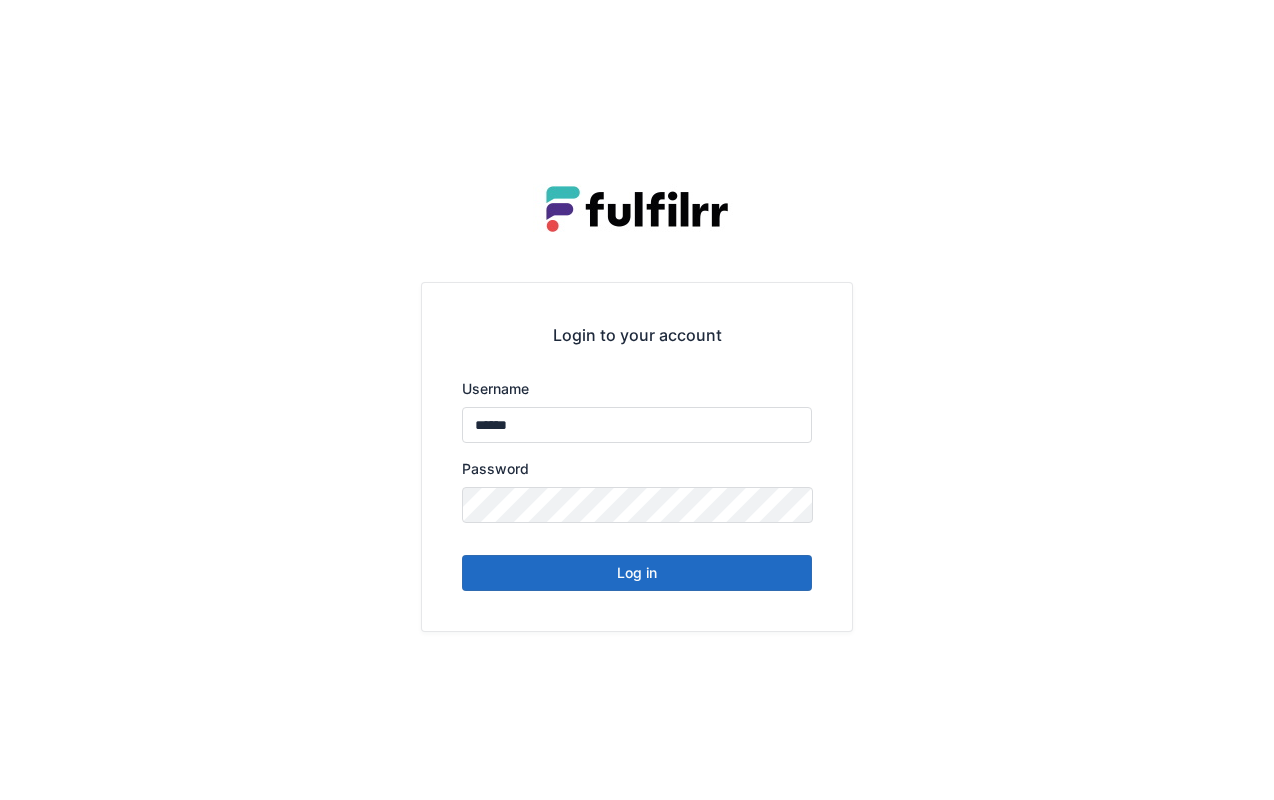 click on "Log in" at bounding box center [637, 573] 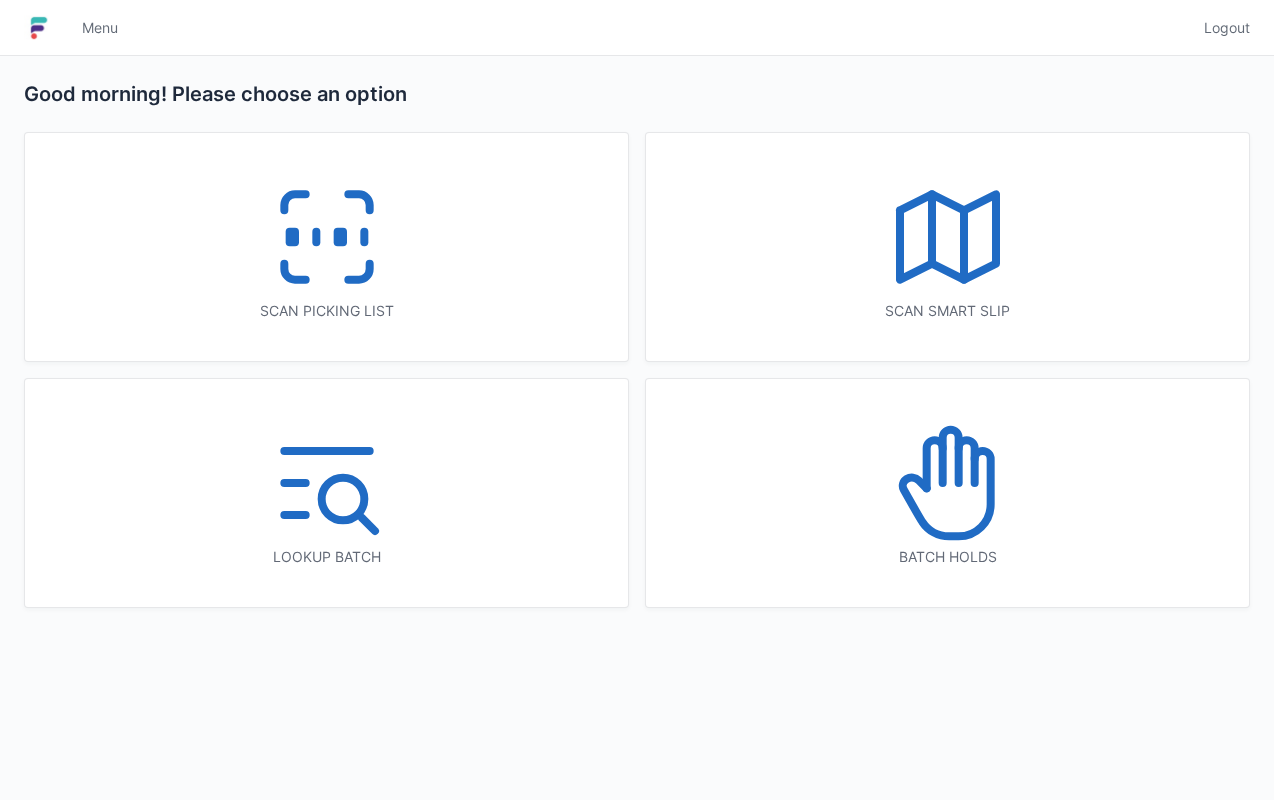 scroll, scrollTop: 0, scrollLeft: 0, axis: both 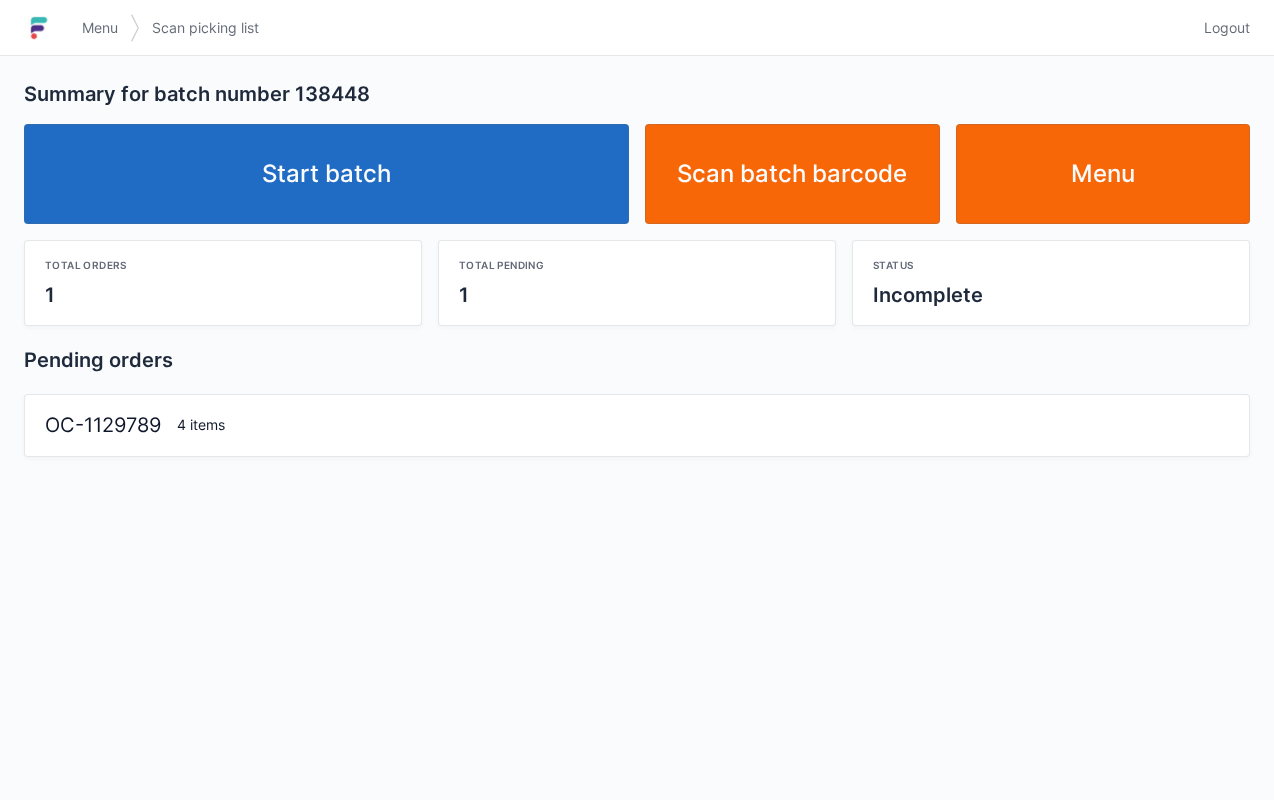 click on "Start batch" at bounding box center (326, 174) 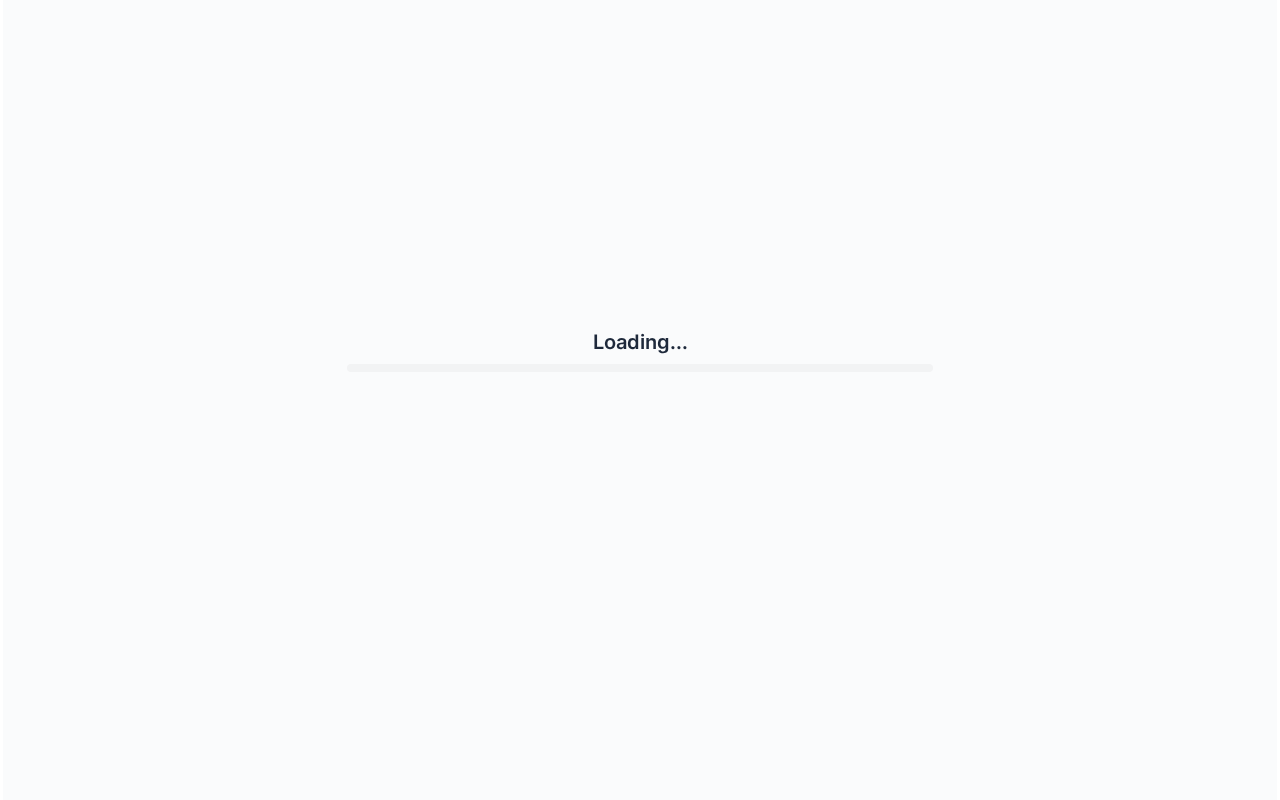 scroll, scrollTop: 0, scrollLeft: 0, axis: both 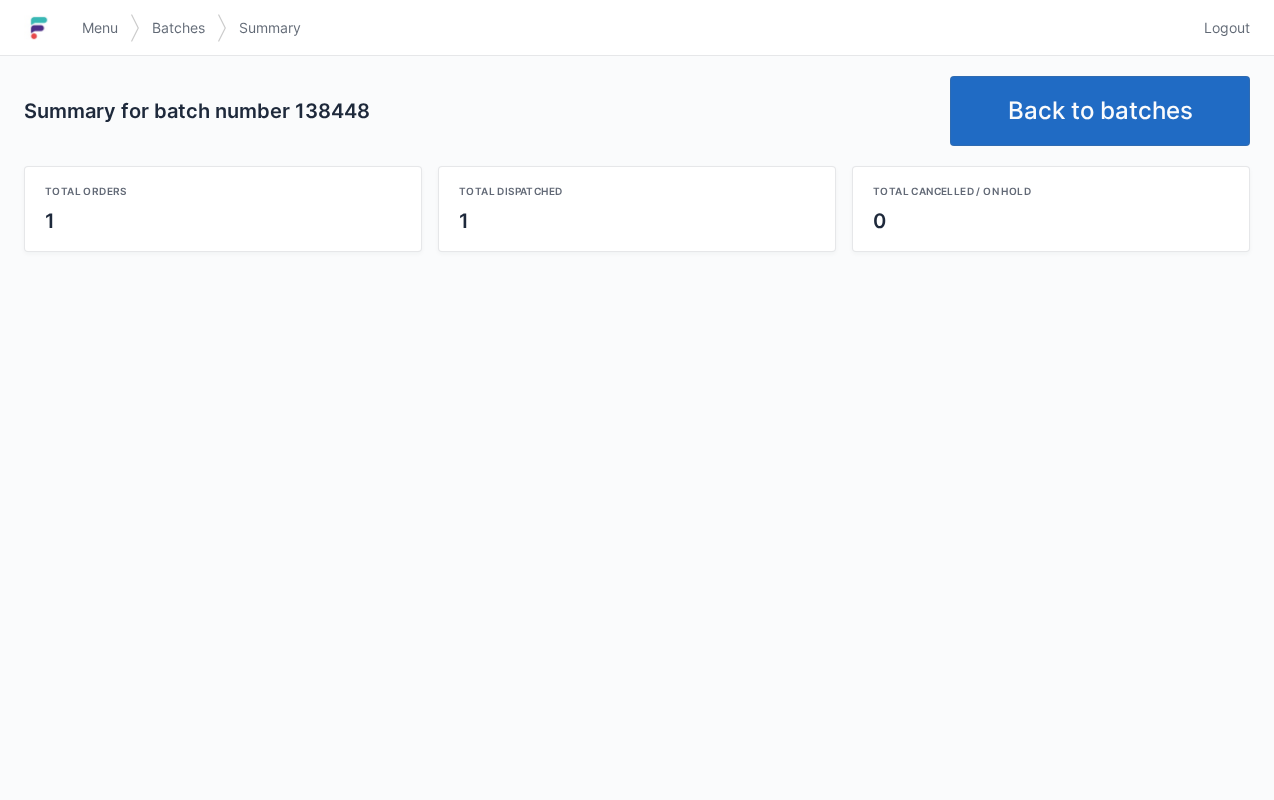 click on "Back to batches" at bounding box center (1100, 111) 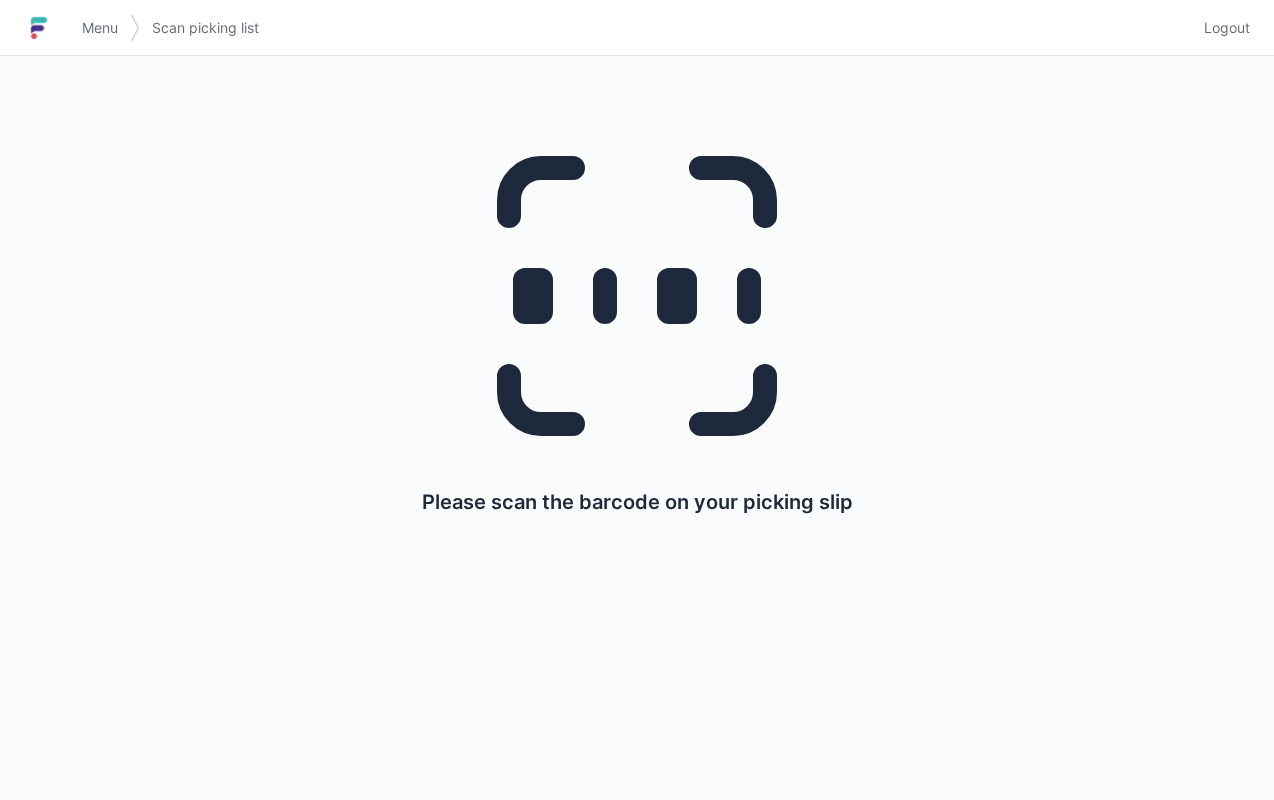 scroll, scrollTop: 0, scrollLeft: 0, axis: both 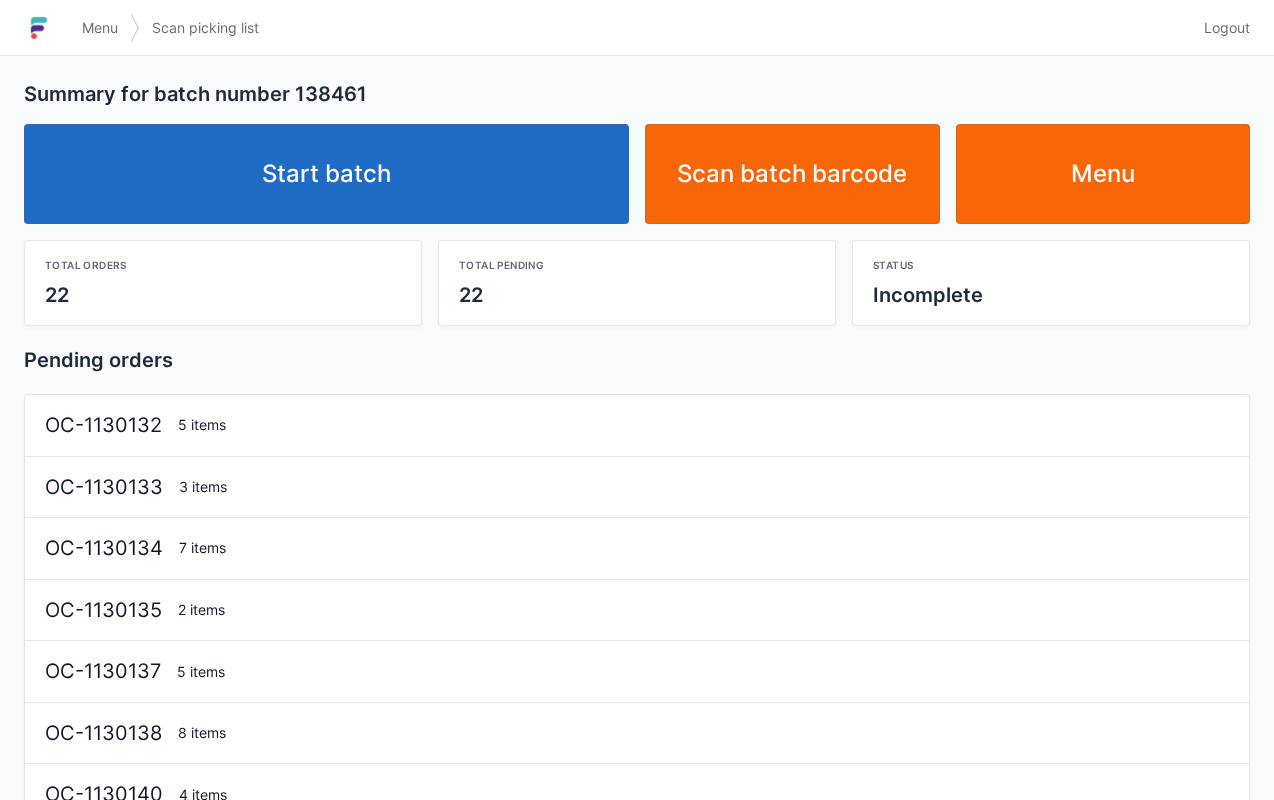 click on "Start batch" at bounding box center [326, 174] 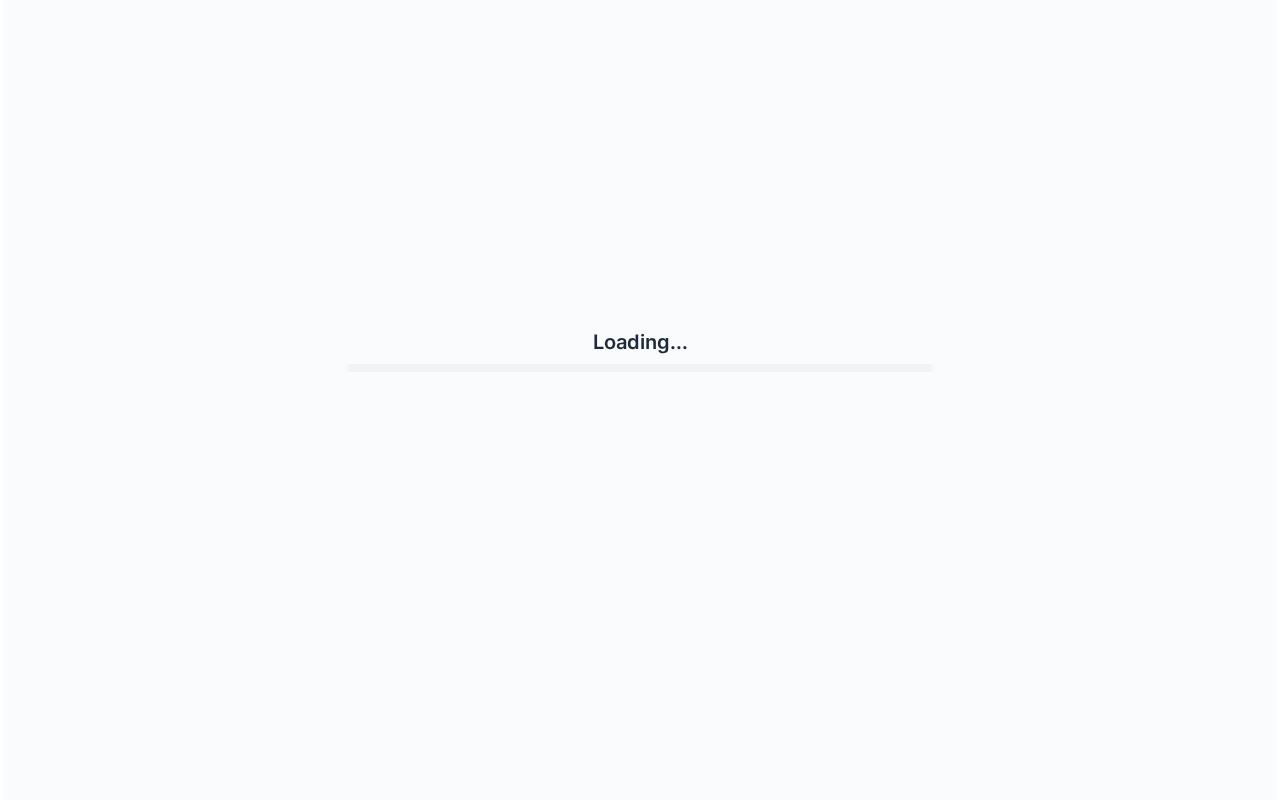 scroll, scrollTop: 0, scrollLeft: 0, axis: both 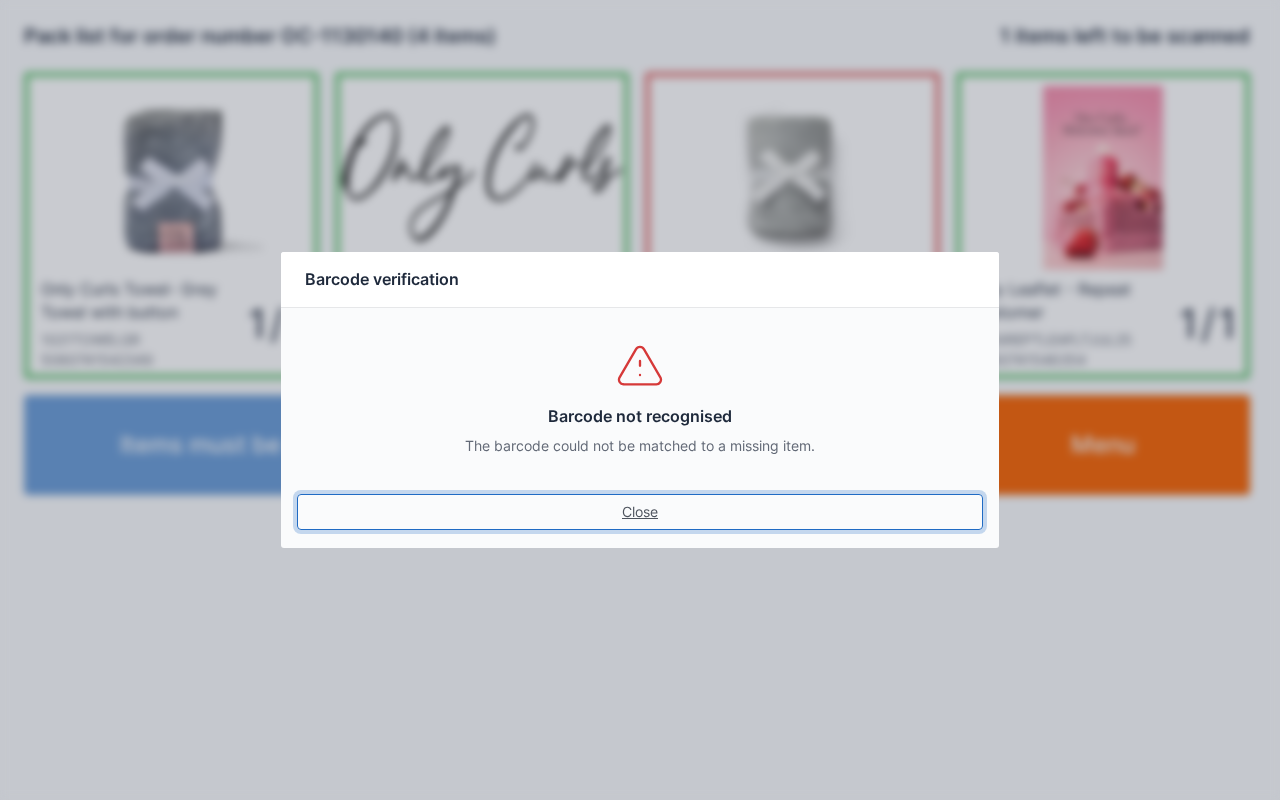 click on "Close" at bounding box center (640, 512) 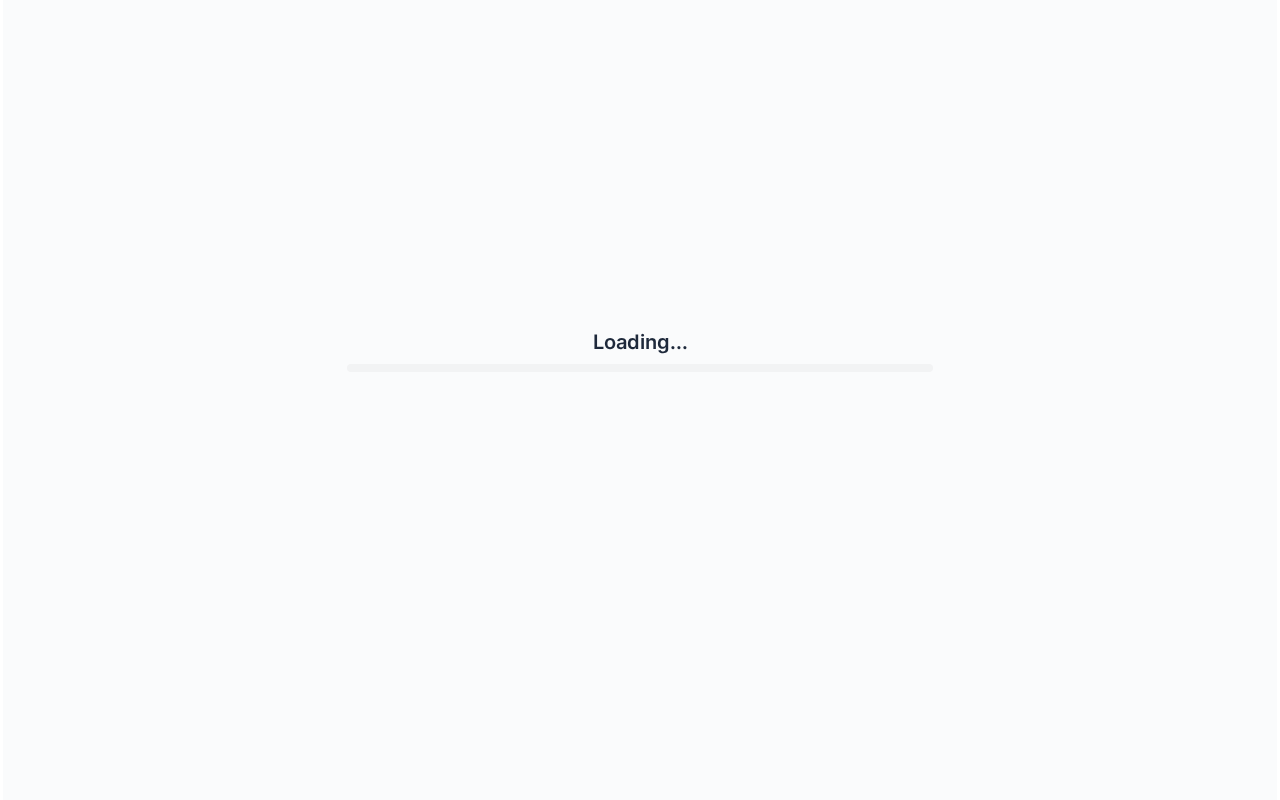 scroll, scrollTop: 0, scrollLeft: 0, axis: both 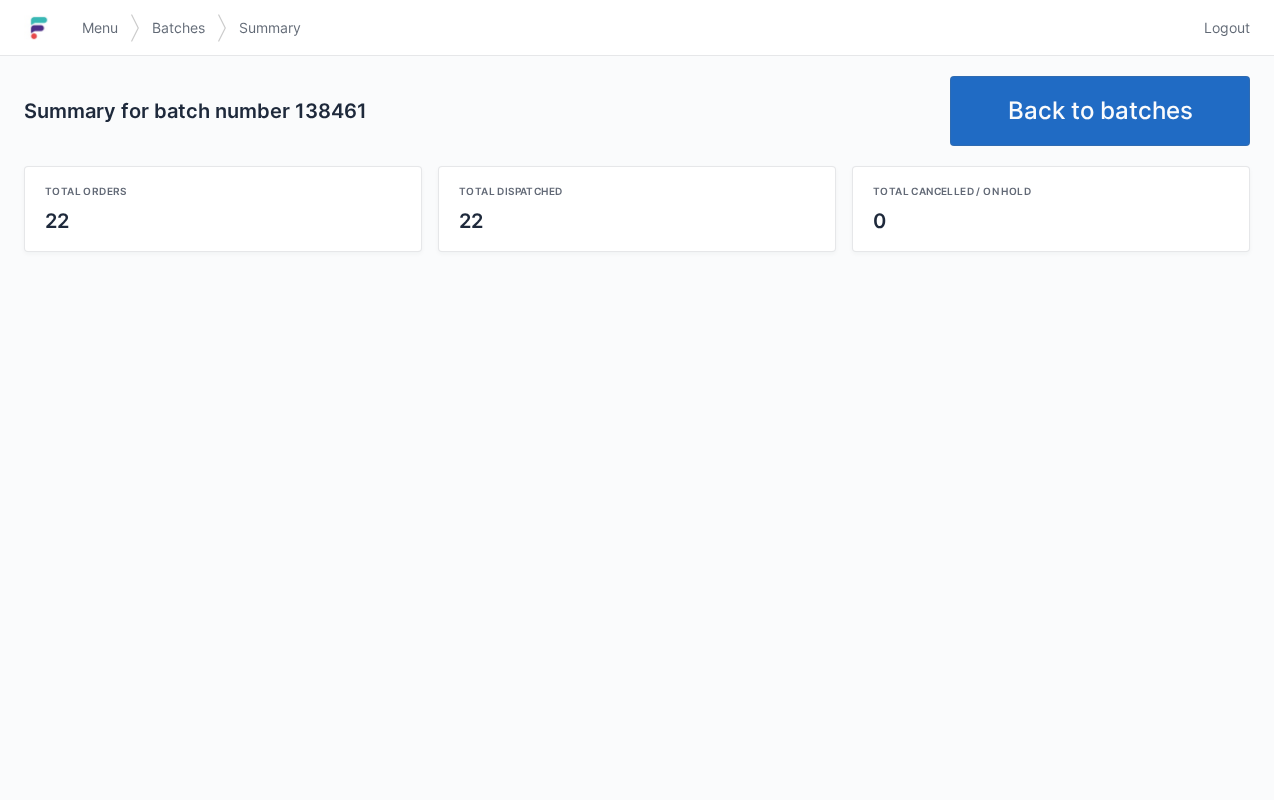 click on "Back to batches" at bounding box center [1100, 111] 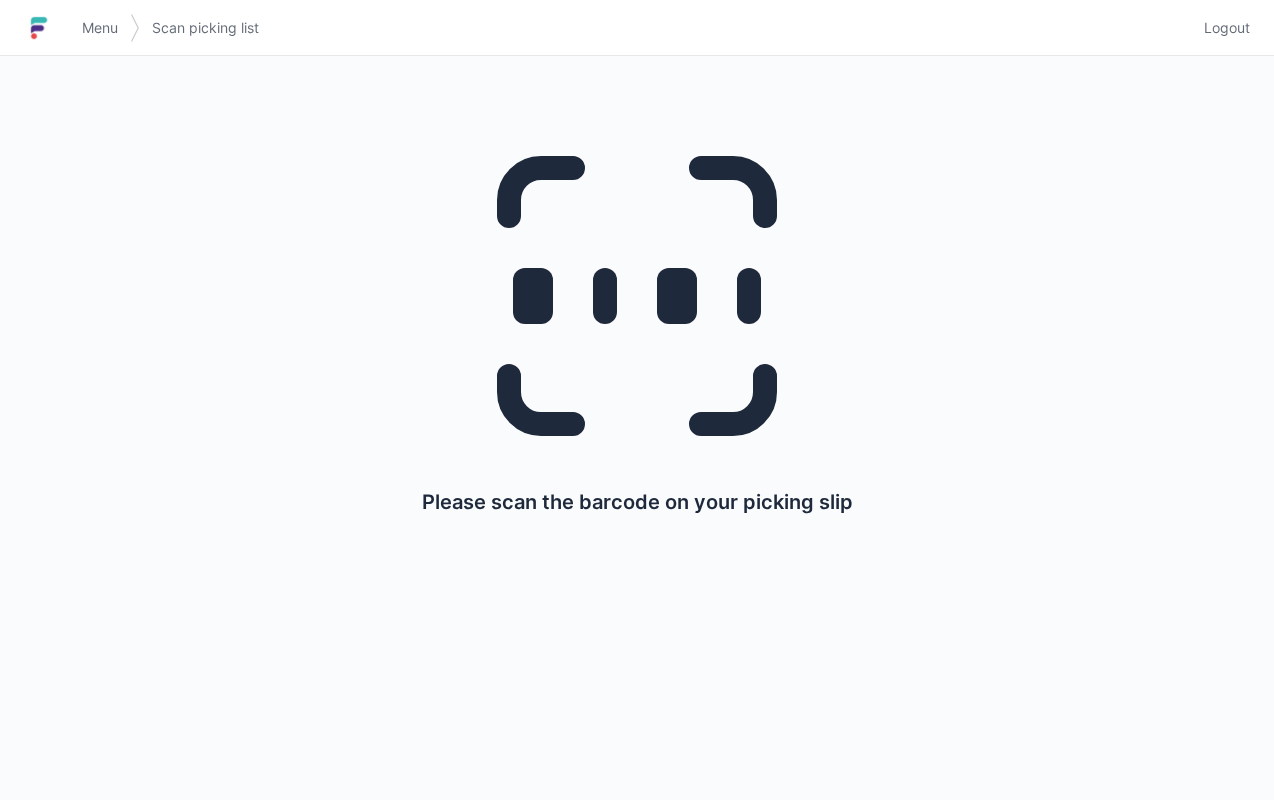scroll, scrollTop: 0, scrollLeft: 0, axis: both 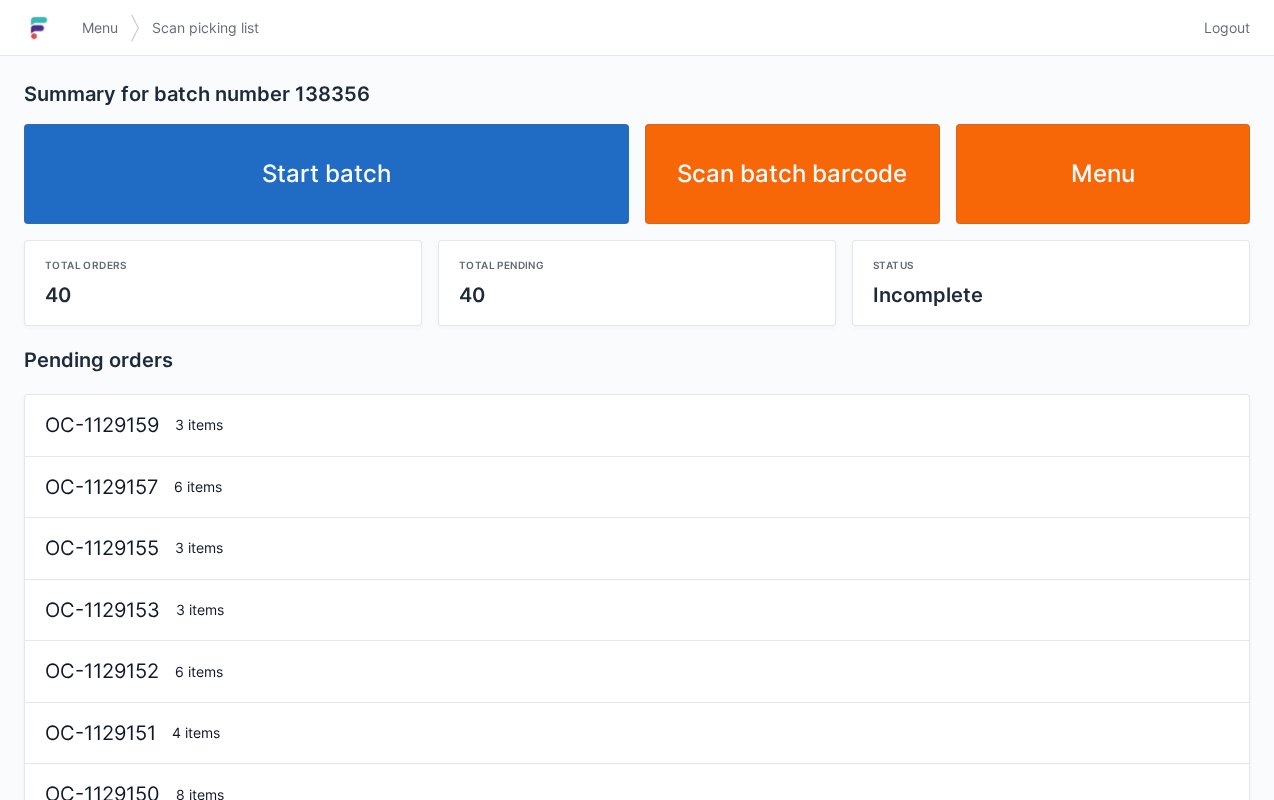 click on "Start batch" at bounding box center (326, 174) 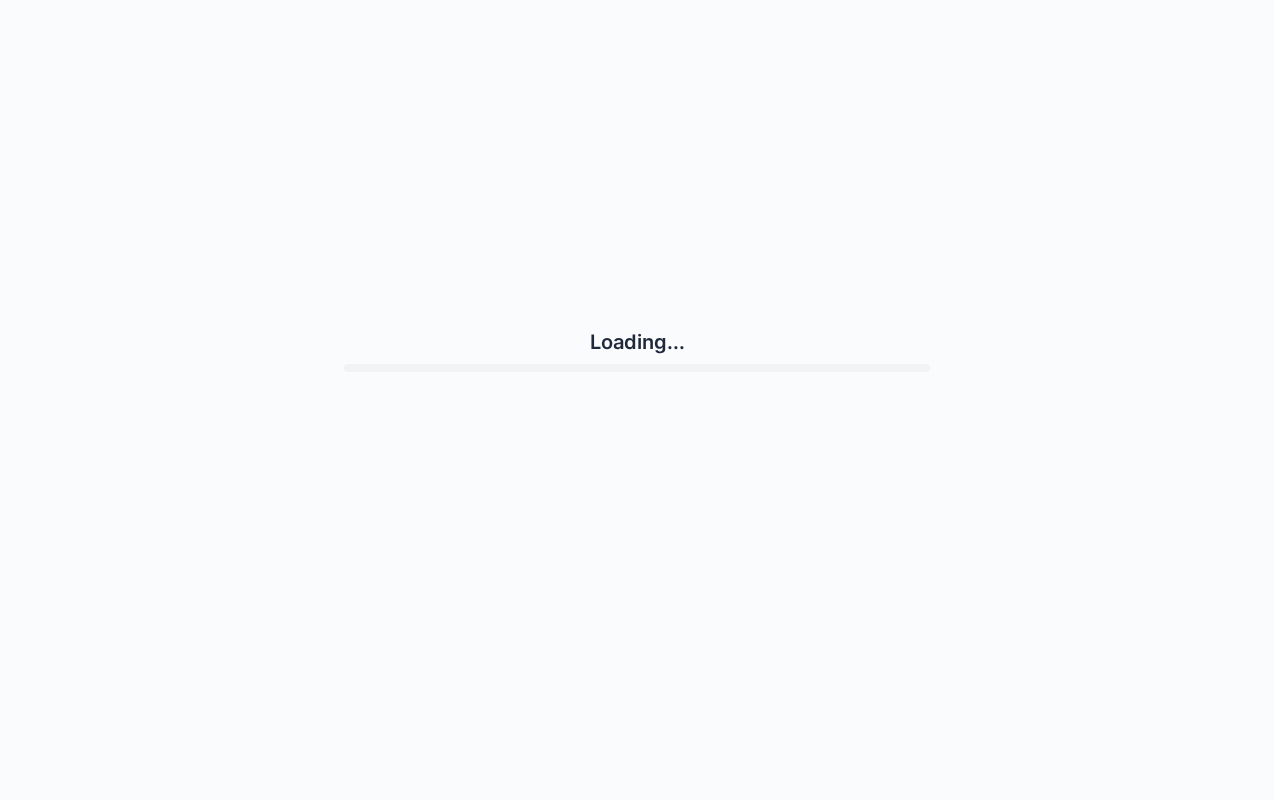 scroll, scrollTop: 0, scrollLeft: 0, axis: both 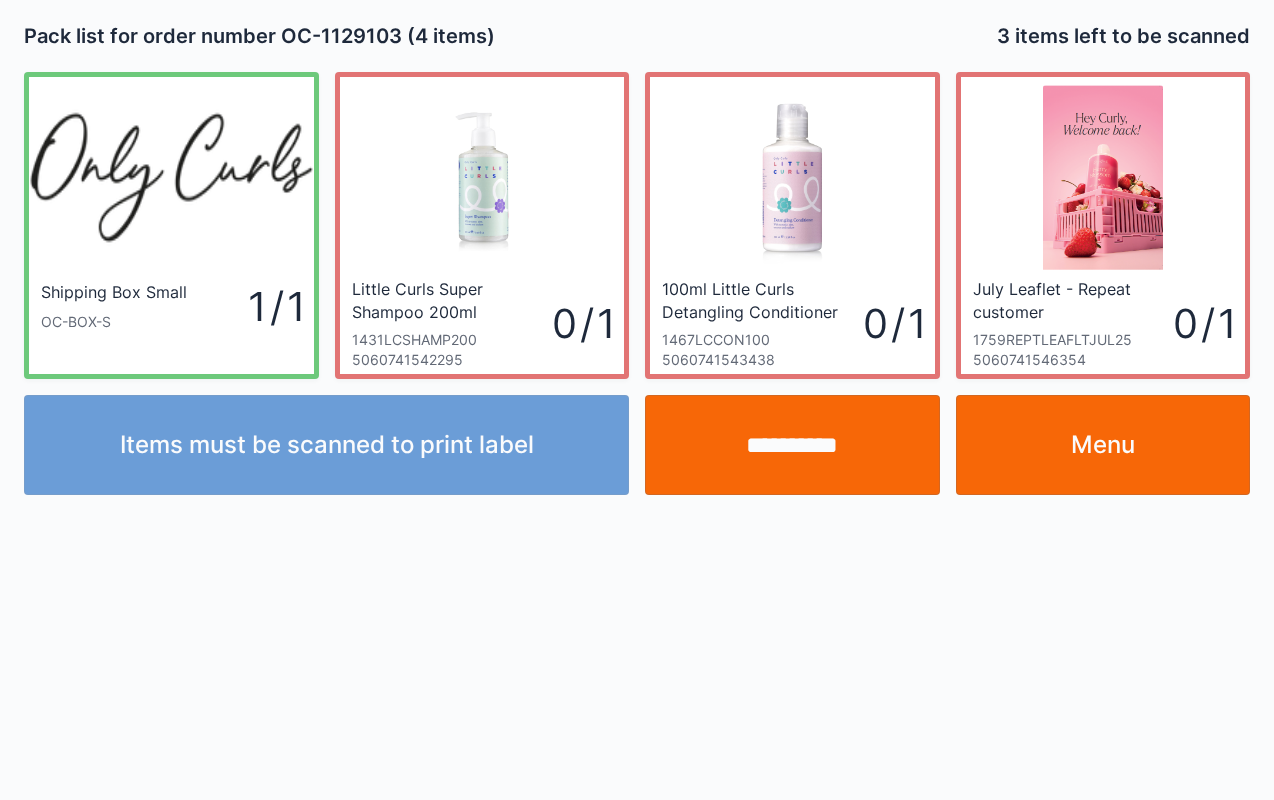 click on "Menu" at bounding box center (1103, 445) 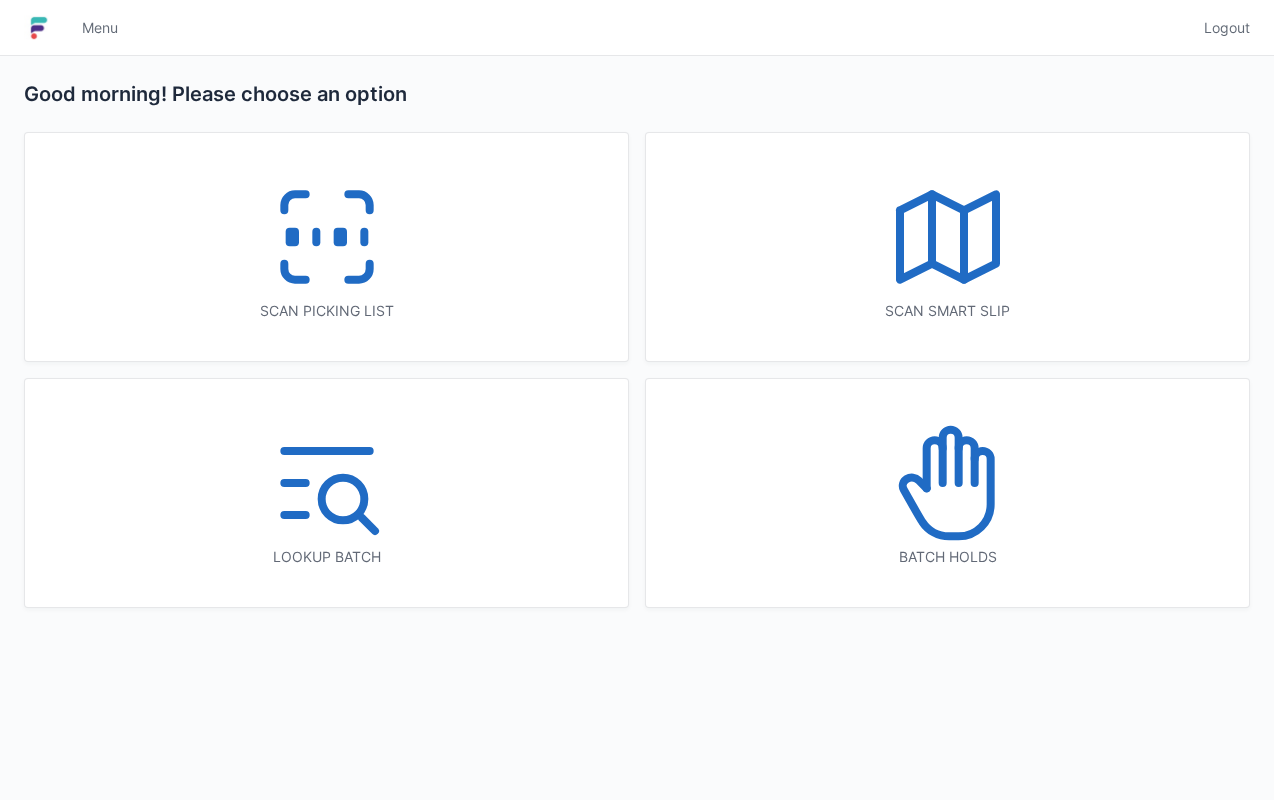 scroll, scrollTop: 0, scrollLeft: 0, axis: both 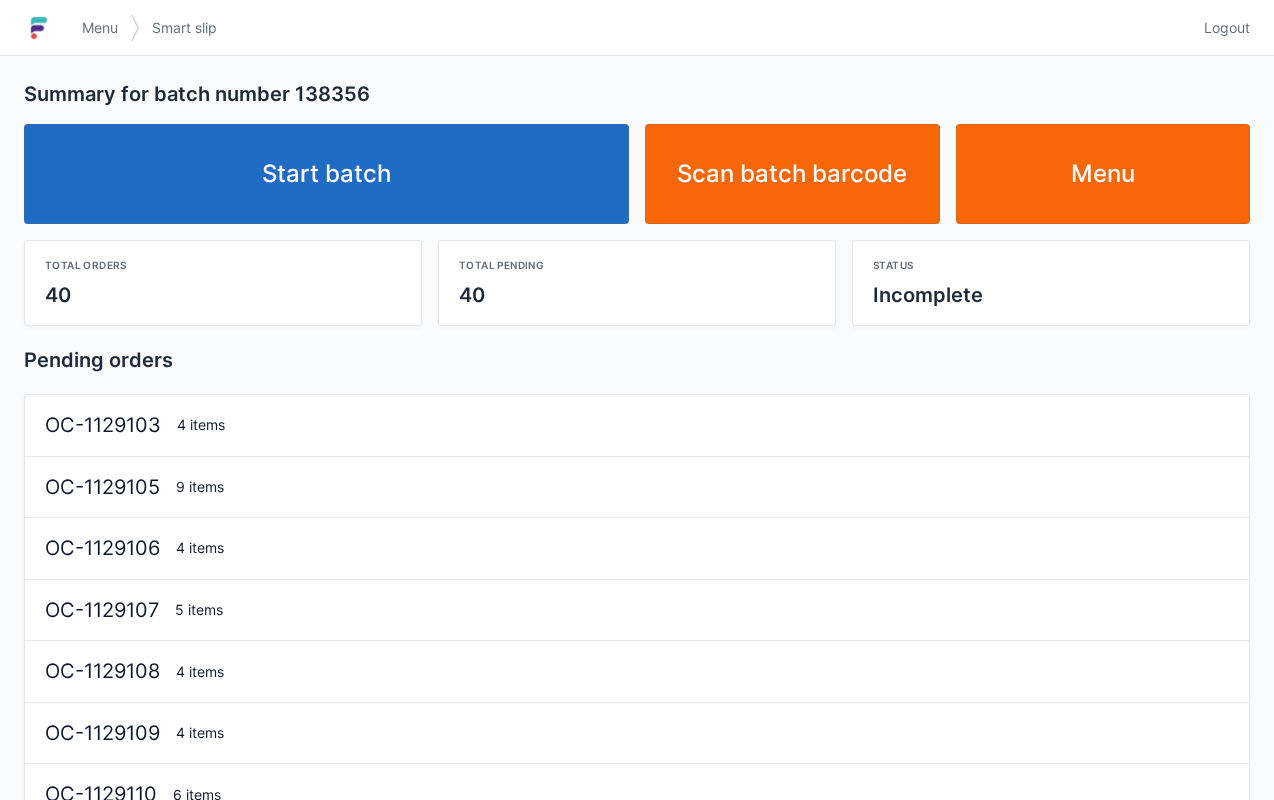 click on "Start batch" at bounding box center [326, 174] 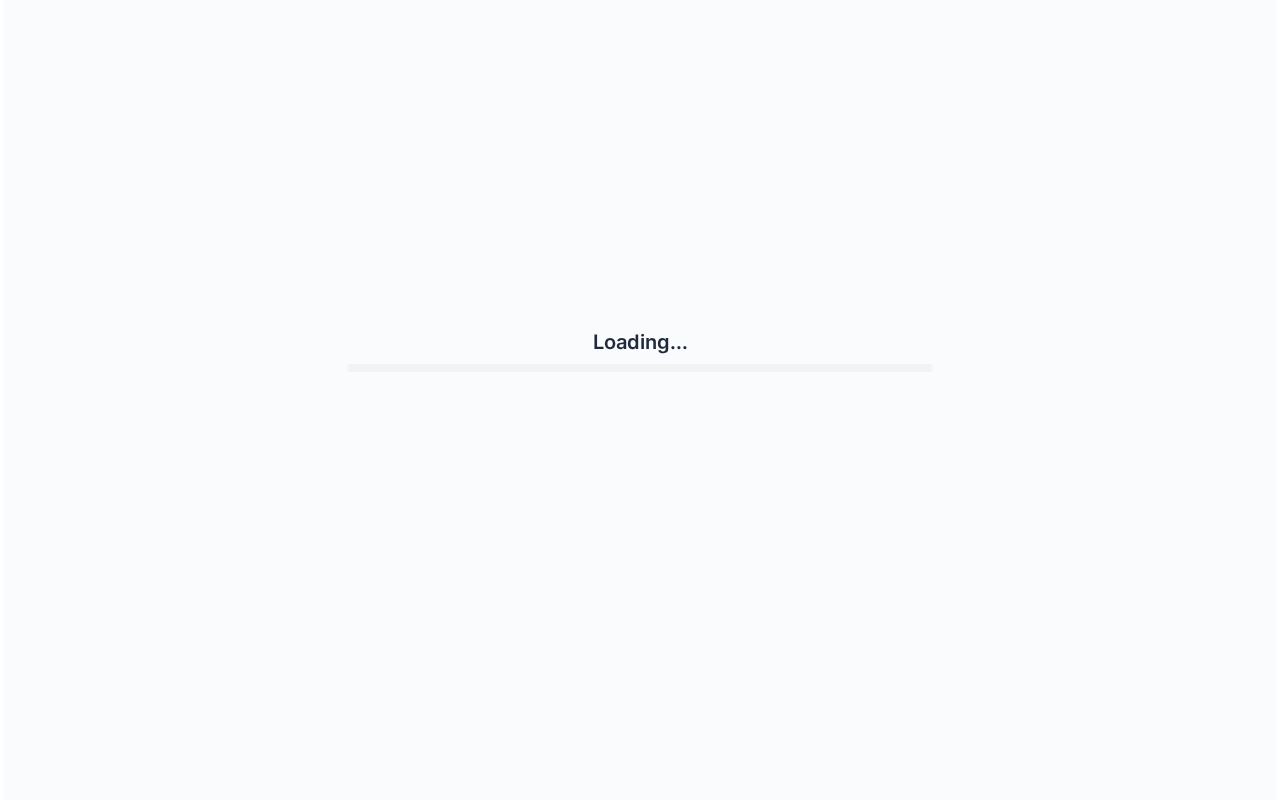 scroll, scrollTop: 0, scrollLeft: 0, axis: both 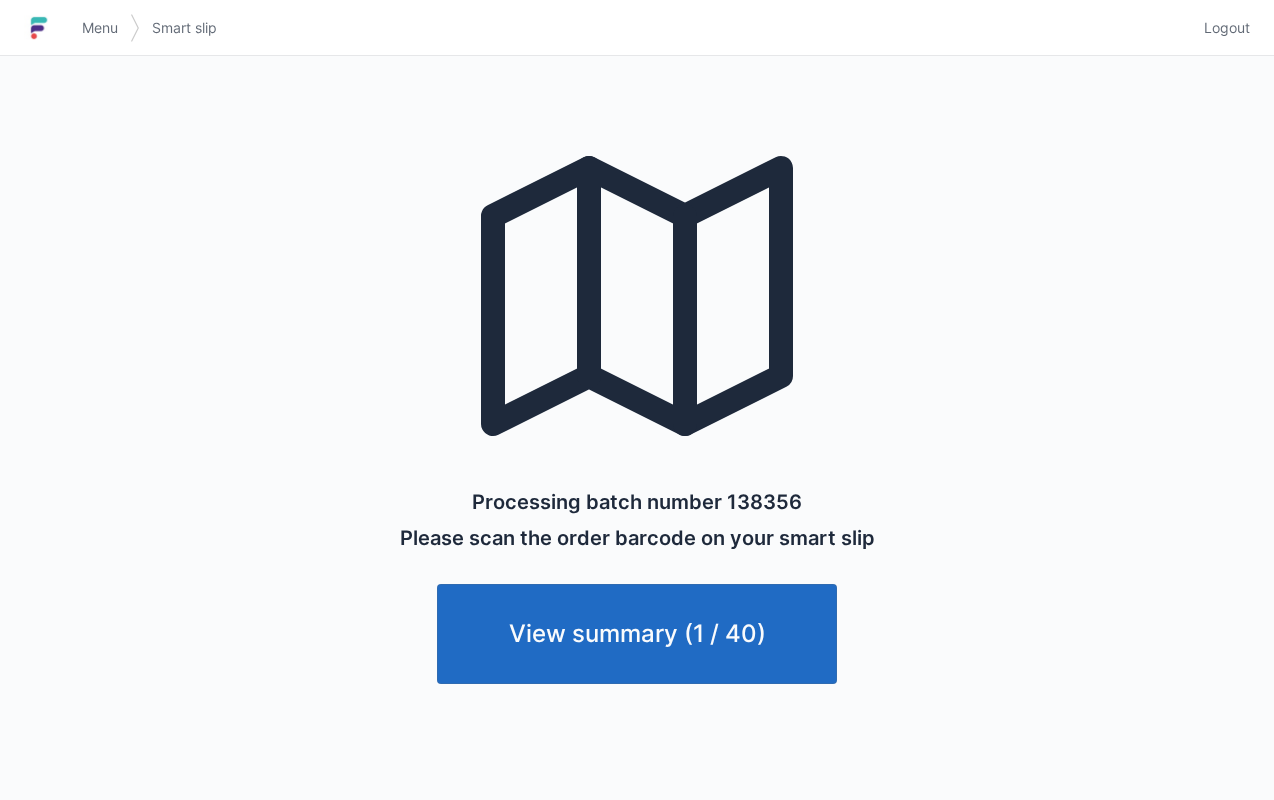 click on "Menu" at bounding box center [100, 28] 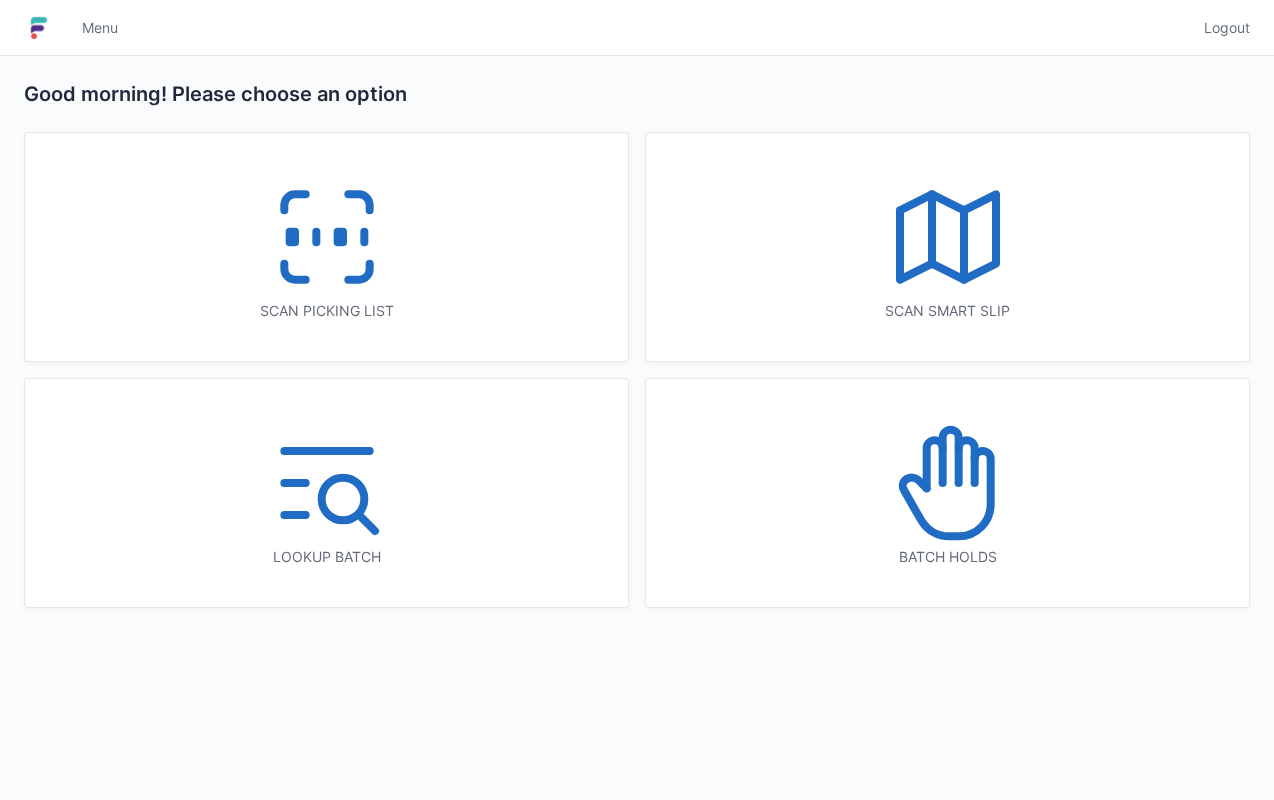 scroll, scrollTop: 0, scrollLeft: 0, axis: both 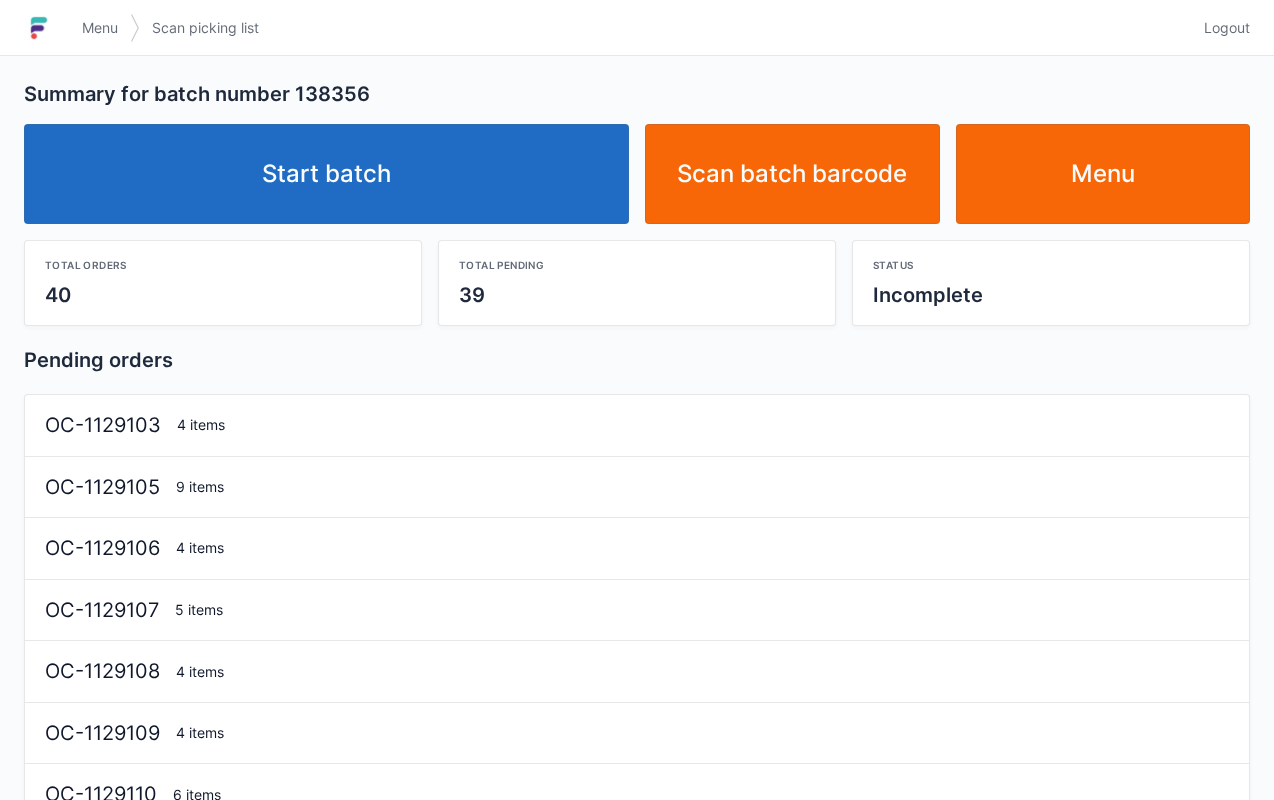 click on "Start batch" at bounding box center (326, 174) 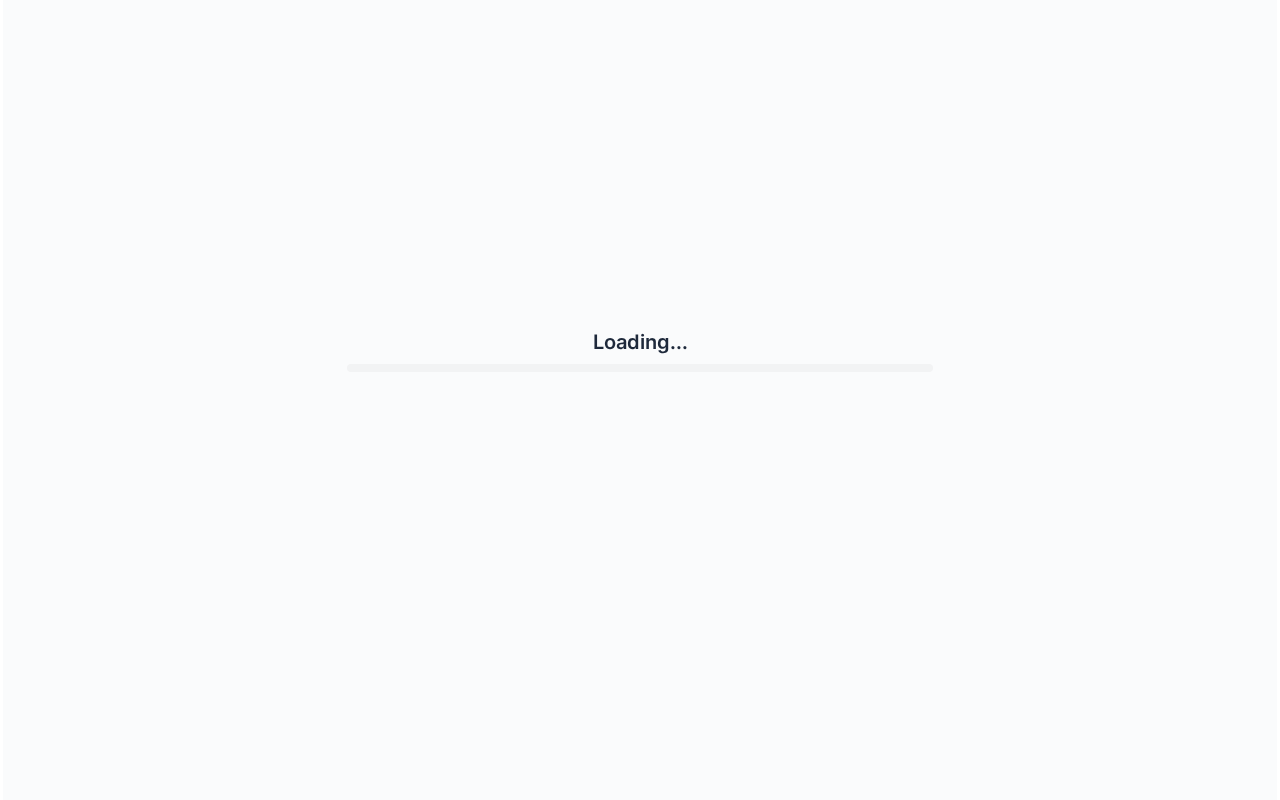 scroll, scrollTop: 0, scrollLeft: 0, axis: both 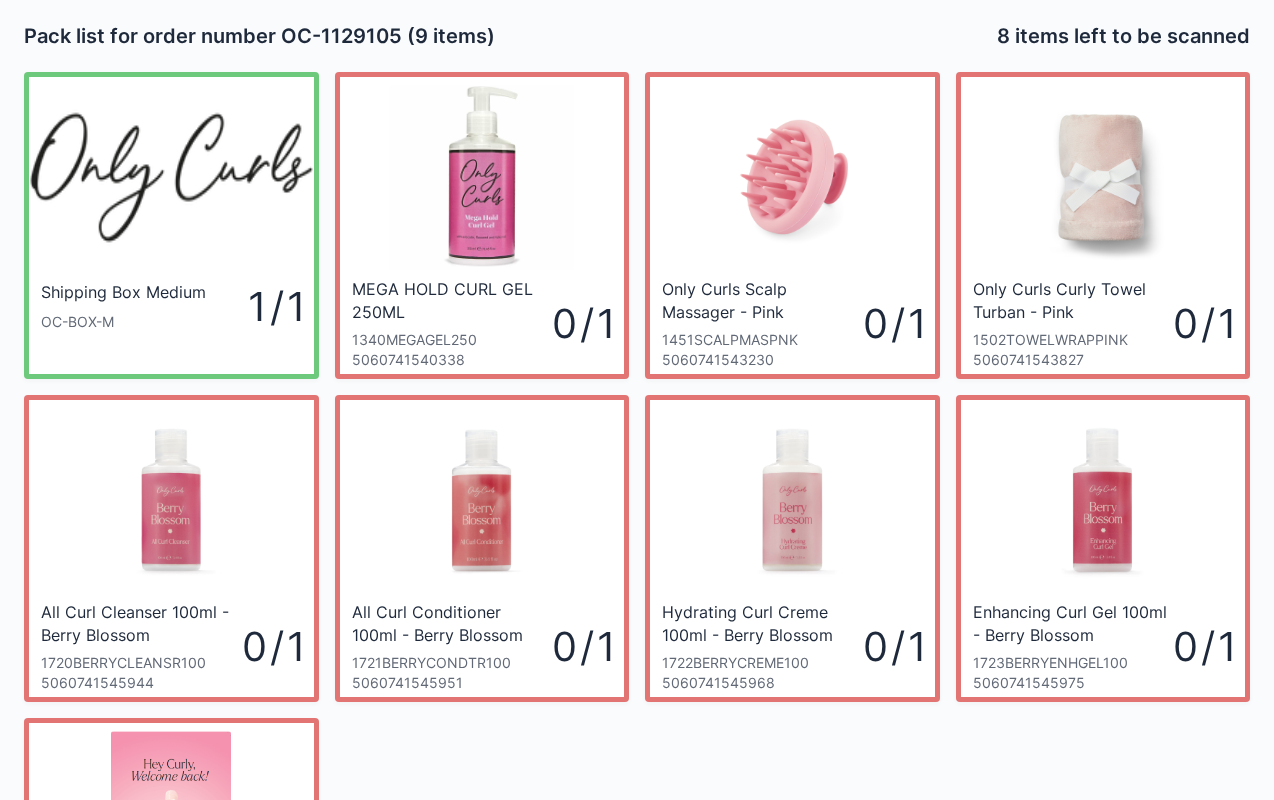 click on "5060741545951" at bounding box center (452, 683) 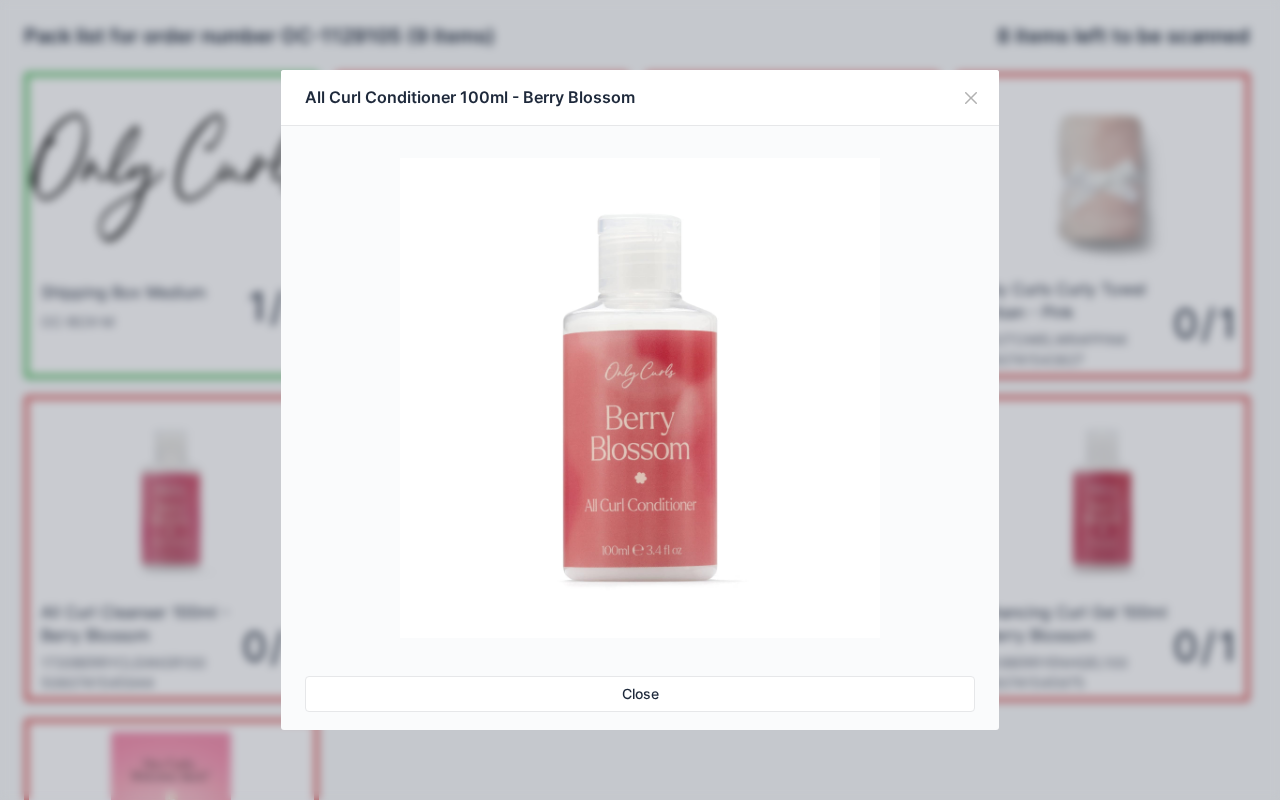 click on "All Curl Conditioner 100ml - Berry Blossom  Close" at bounding box center (640, 400) 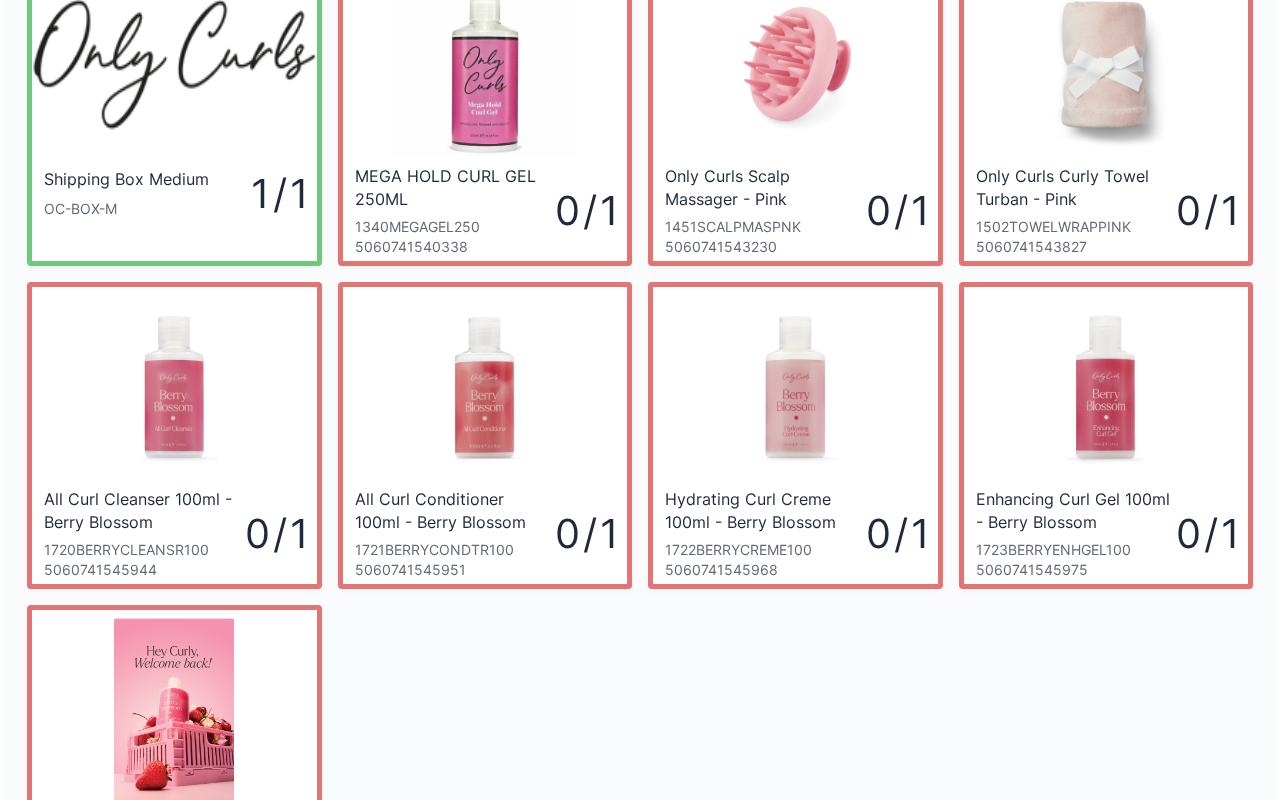 scroll, scrollTop: 0, scrollLeft: 0, axis: both 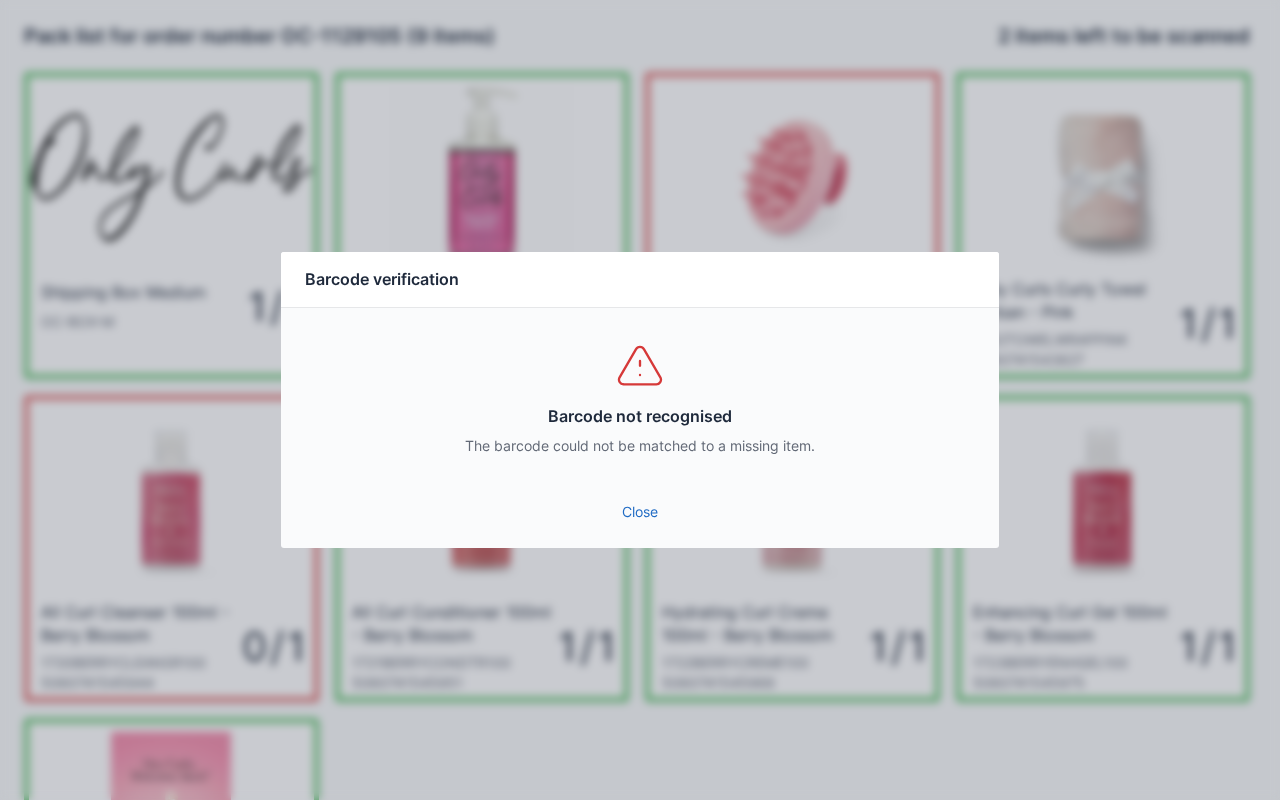 click on "Close" at bounding box center [640, 512] 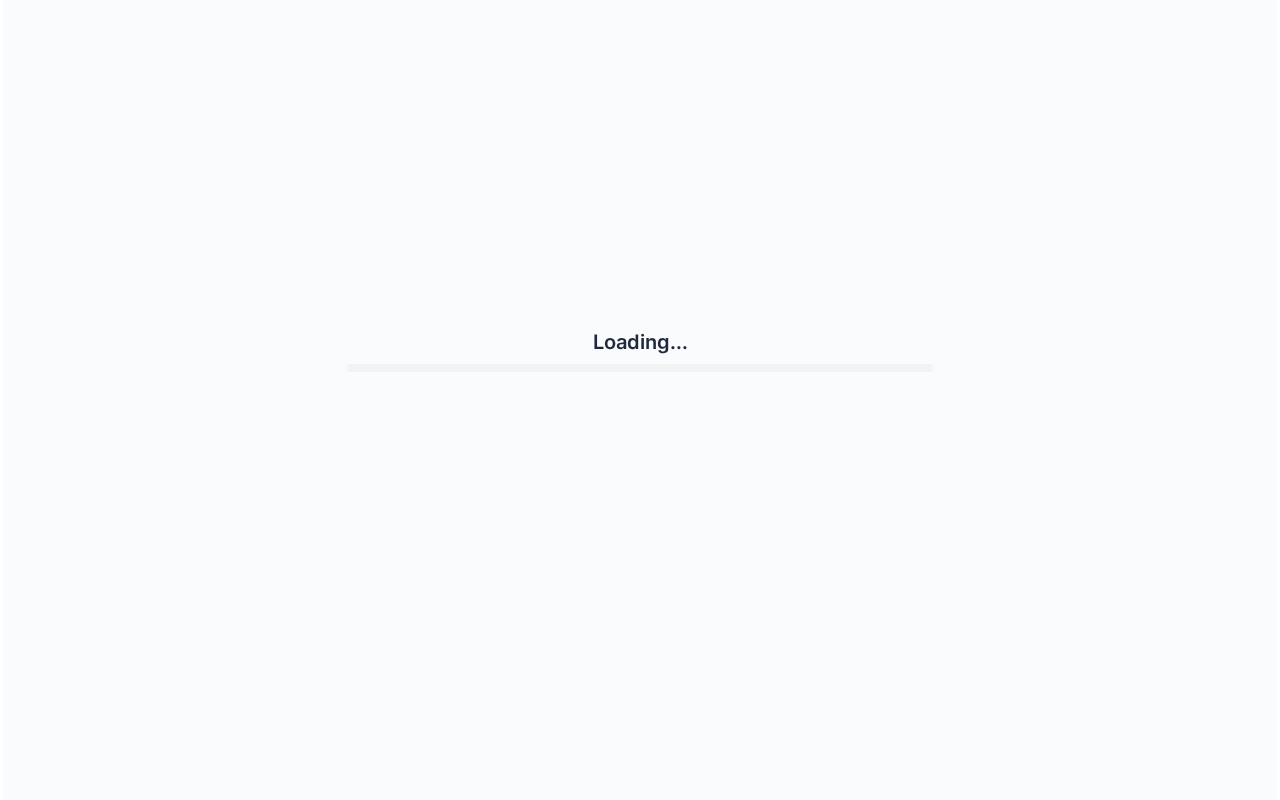 scroll, scrollTop: 0, scrollLeft: 0, axis: both 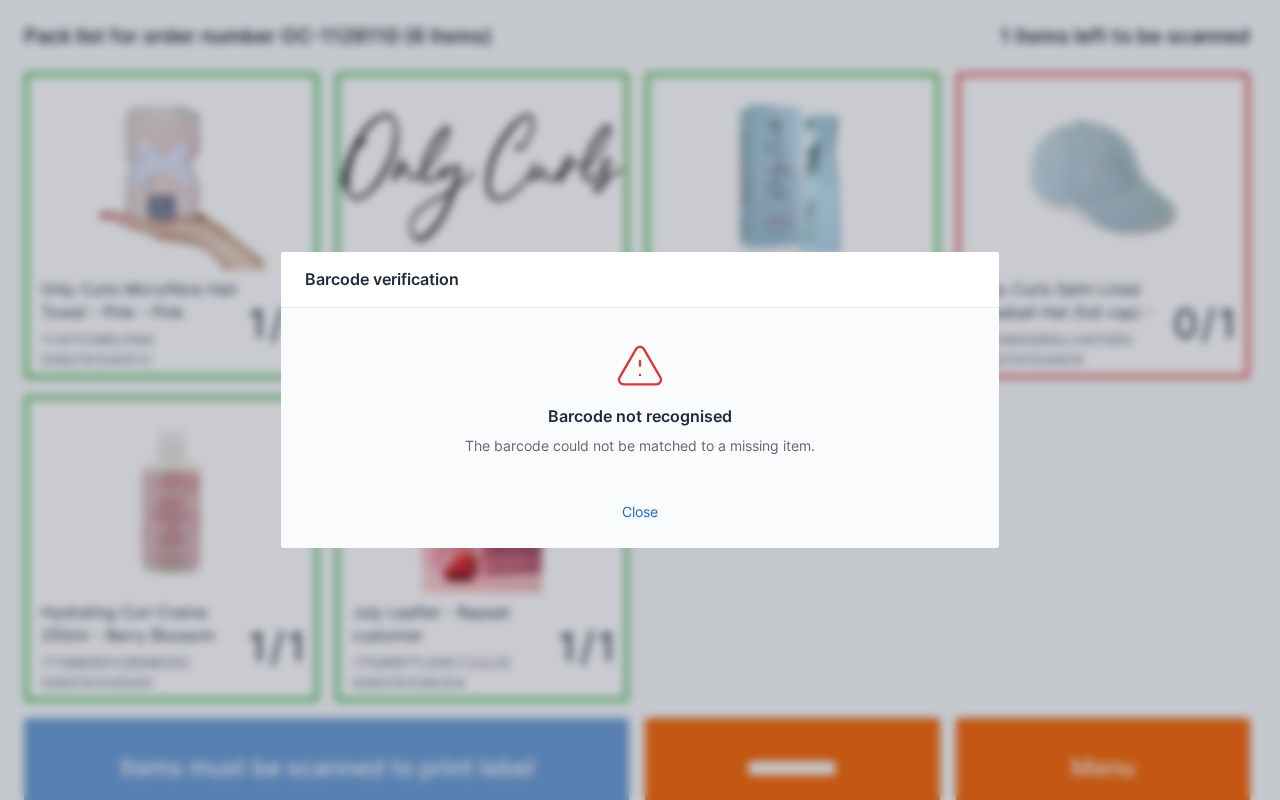 click on "Close" at bounding box center [640, 512] 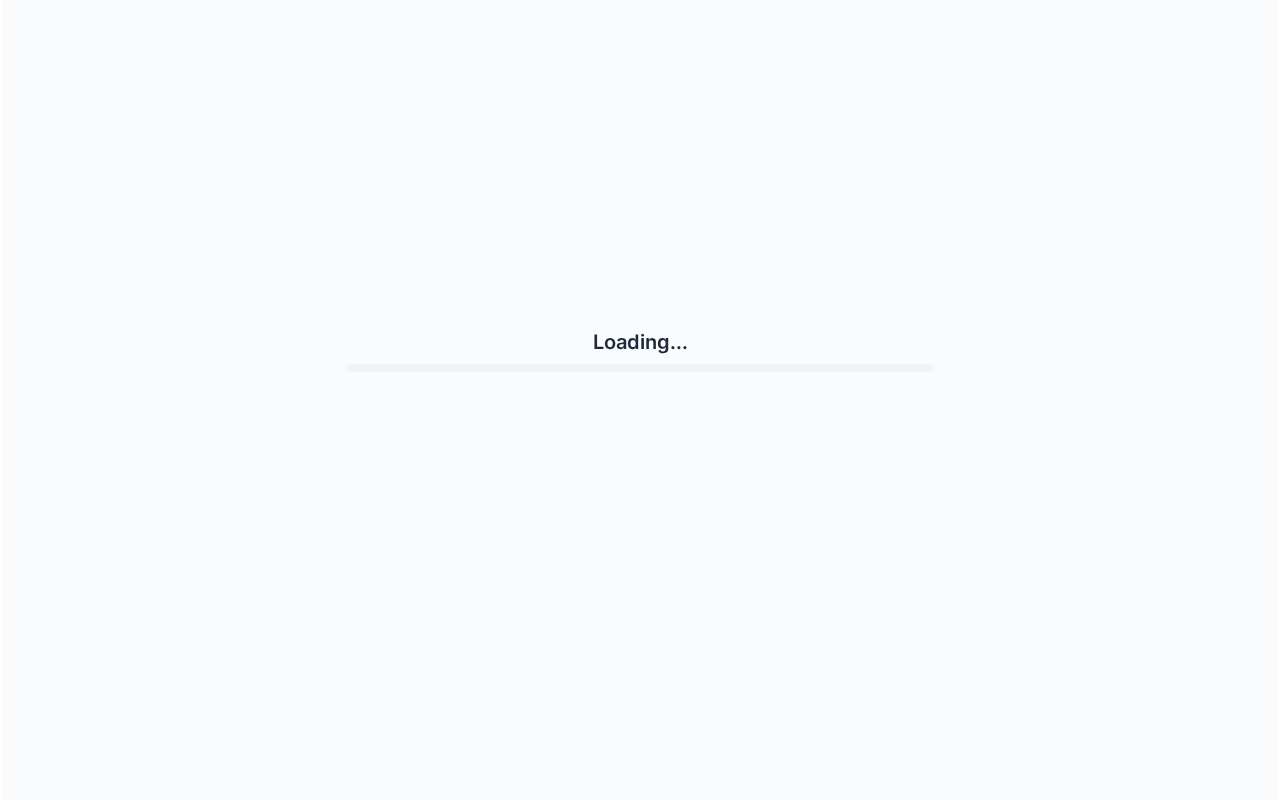 scroll, scrollTop: 0, scrollLeft: 0, axis: both 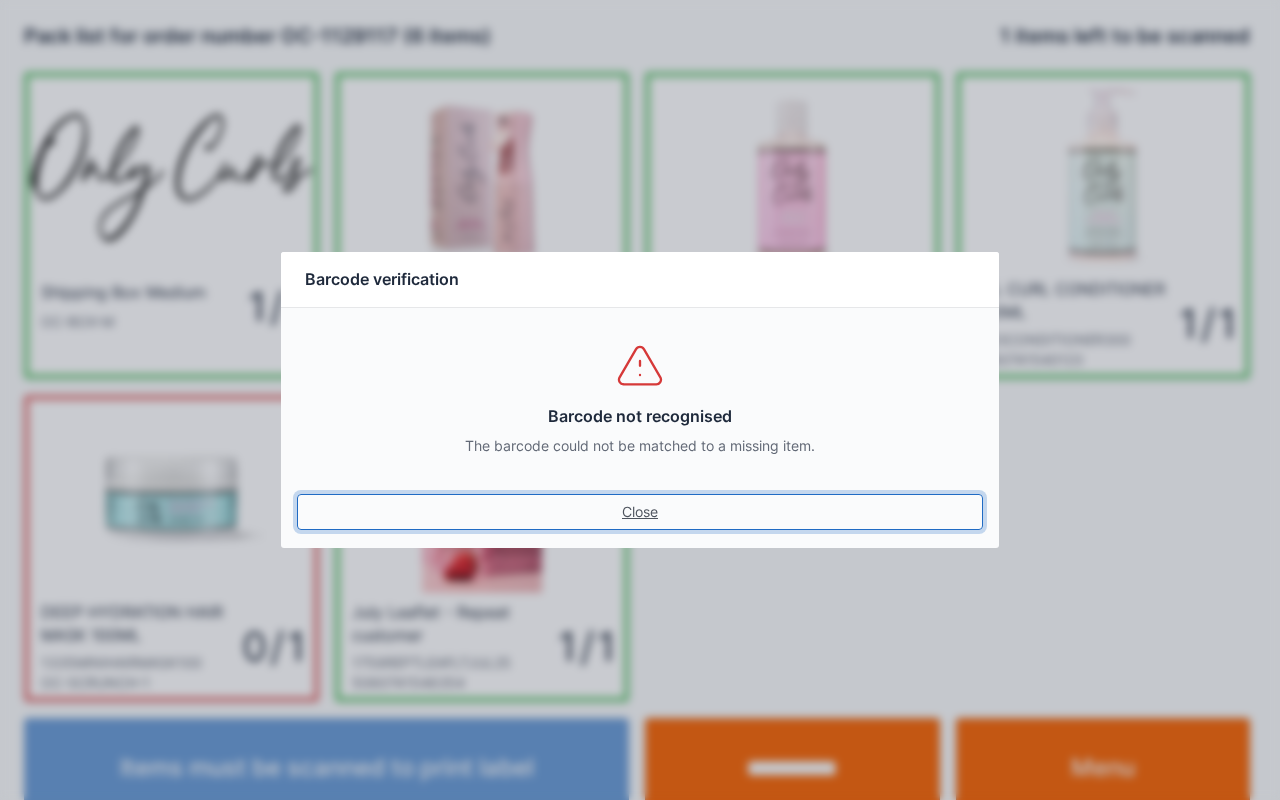 click on "Close" at bounding box center [640, 512] 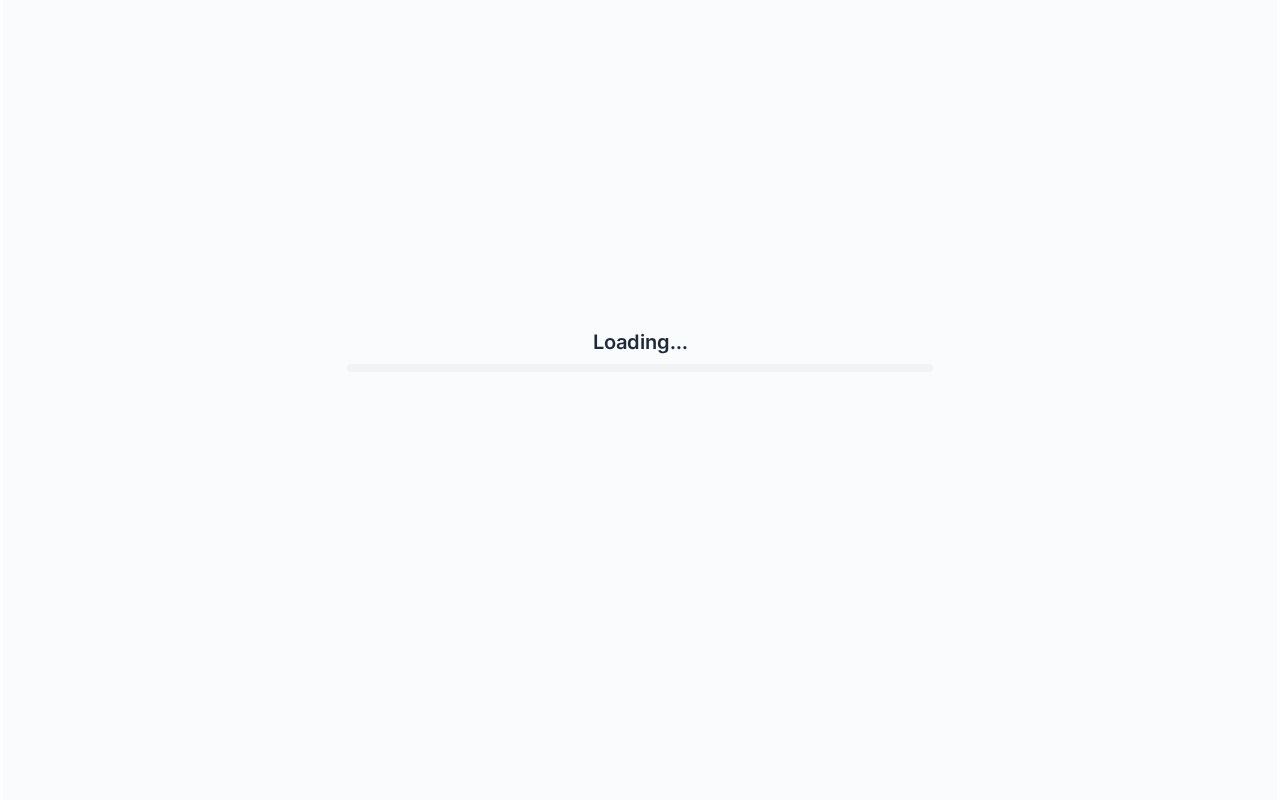 scroll, scrollTop: 0, scrollLeft: 0, axis: both 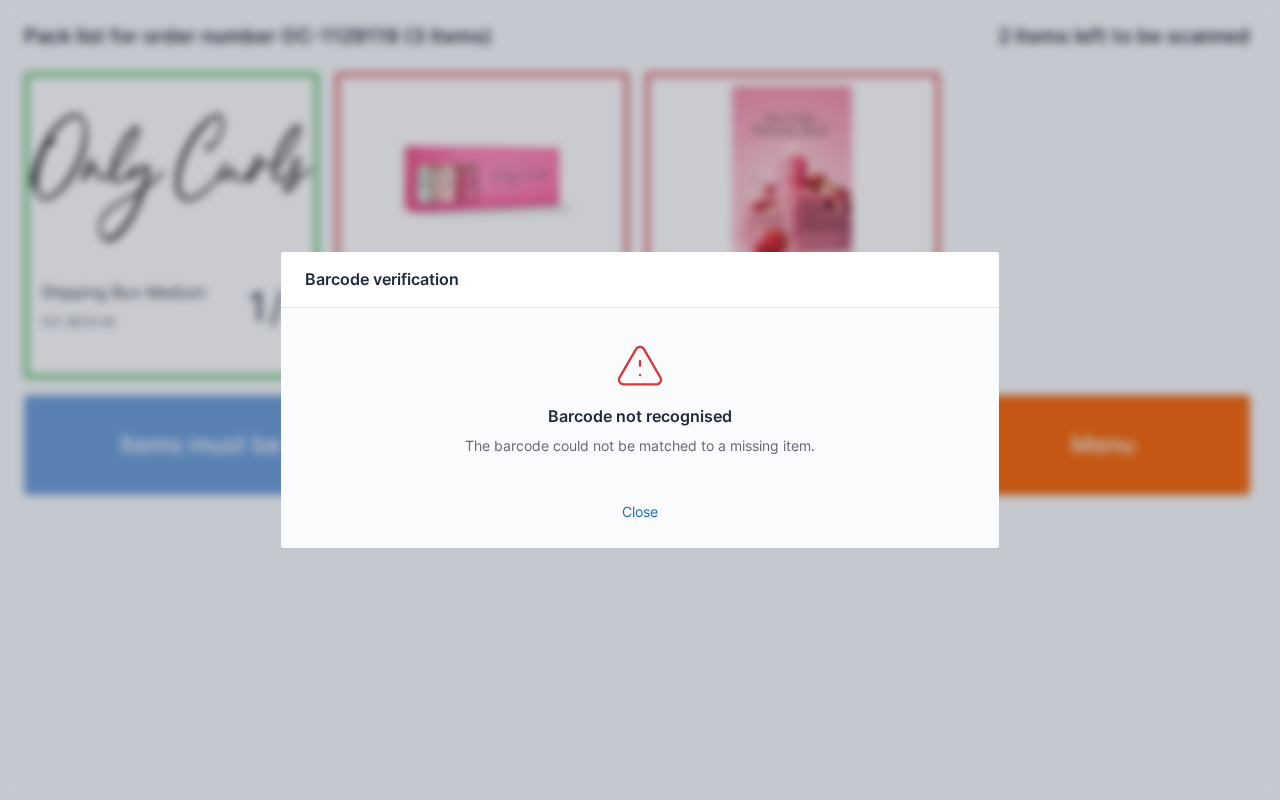 click on "Close" at bounding box center [640, 512] 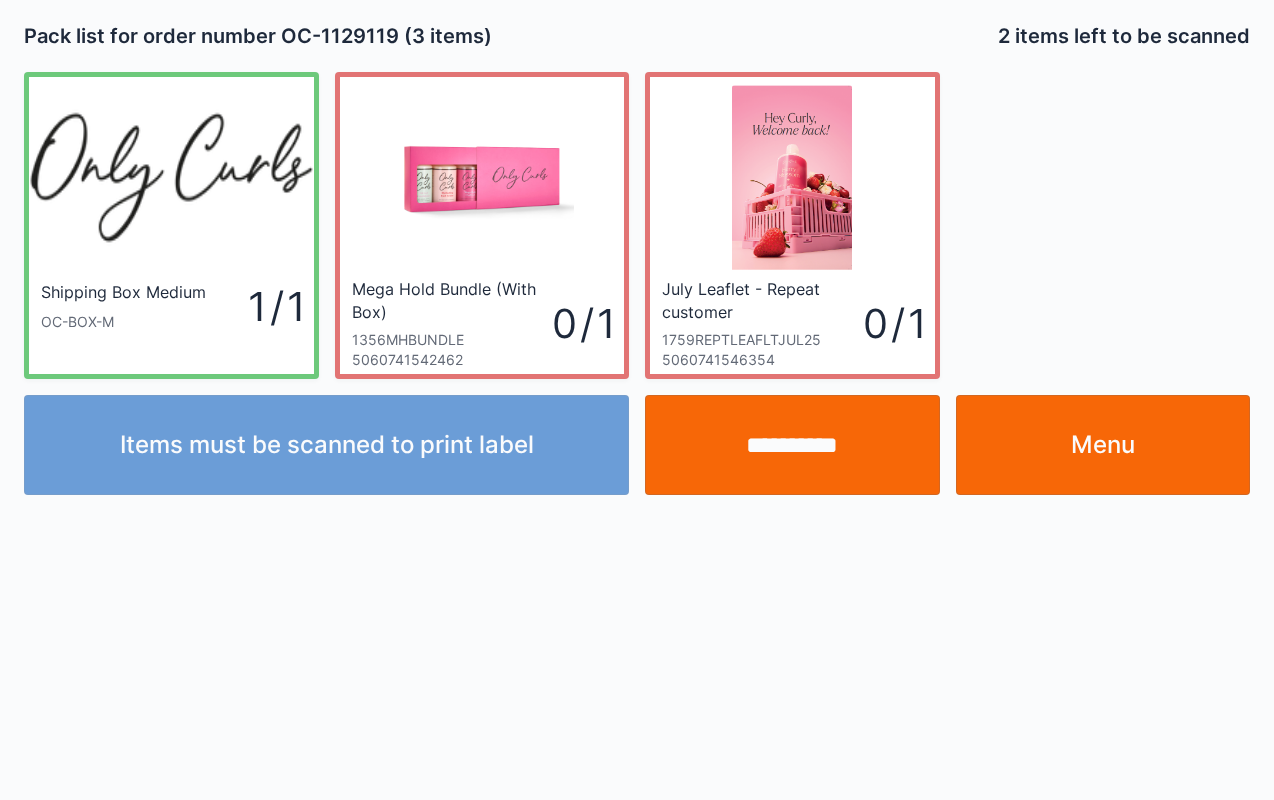 click on "**********" at bounding box center (792, 445) 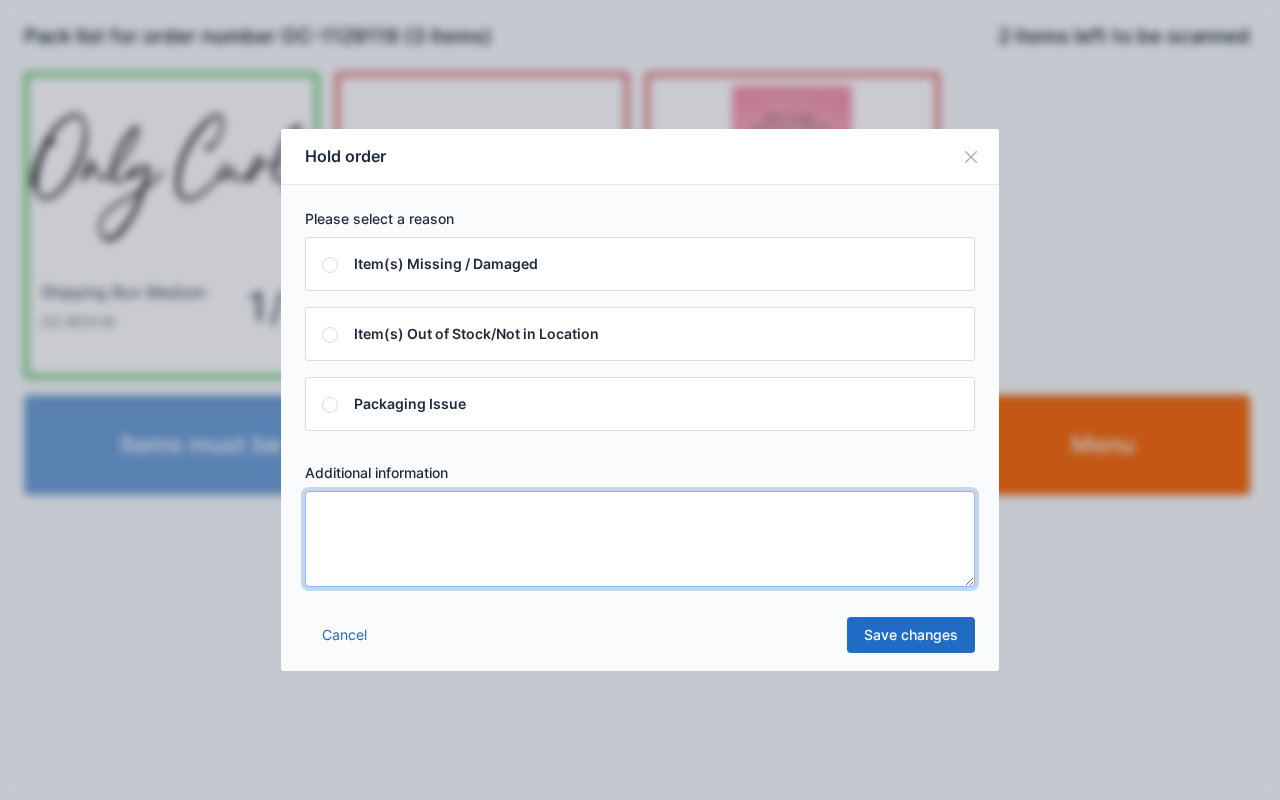 click at bounding box center [640, 539] 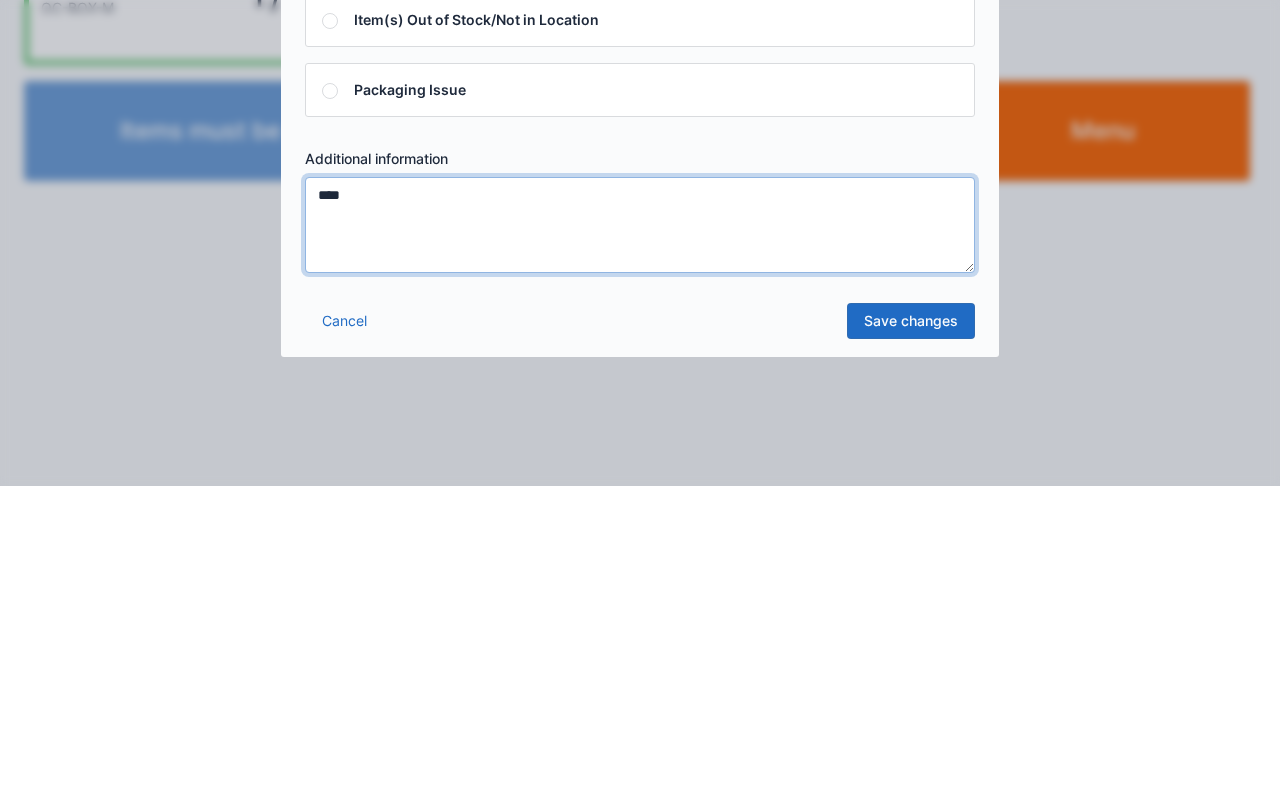 type on "****" 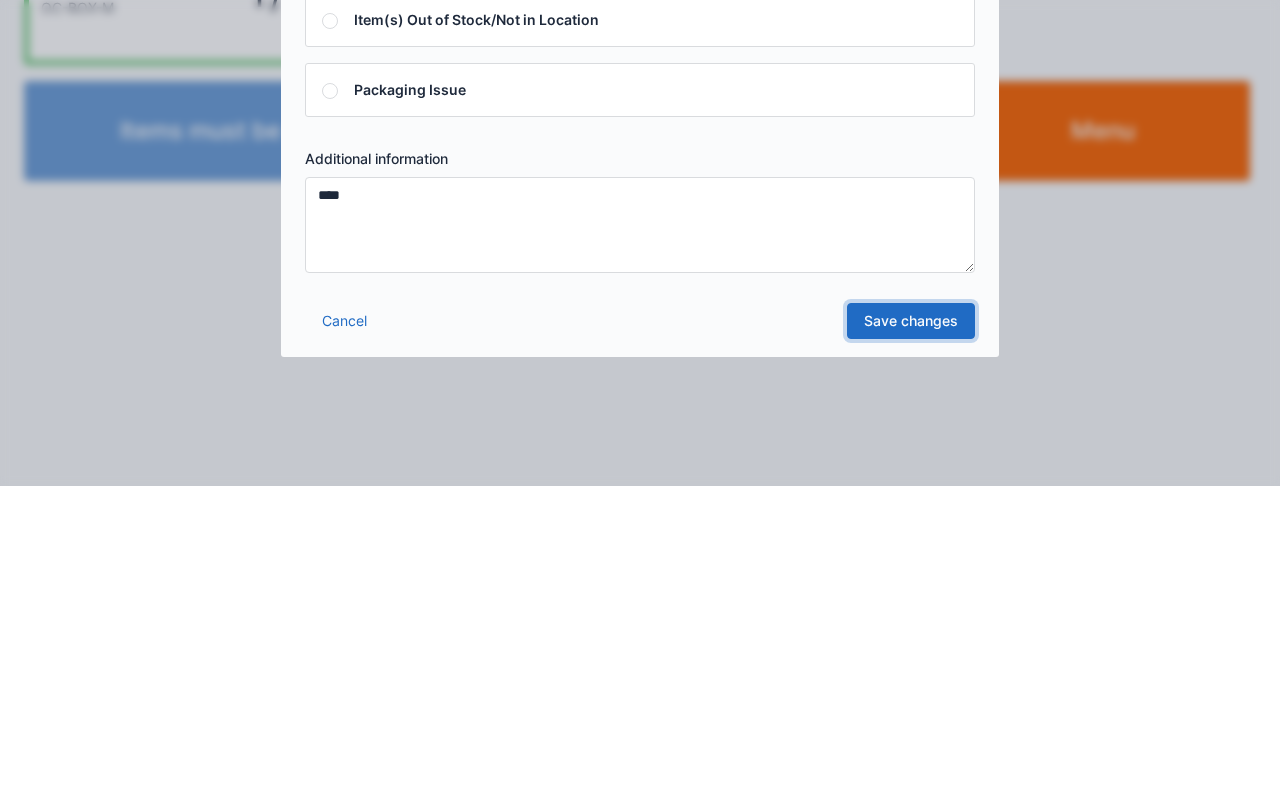 click on "Save changes" at bounding box center (911, 635) 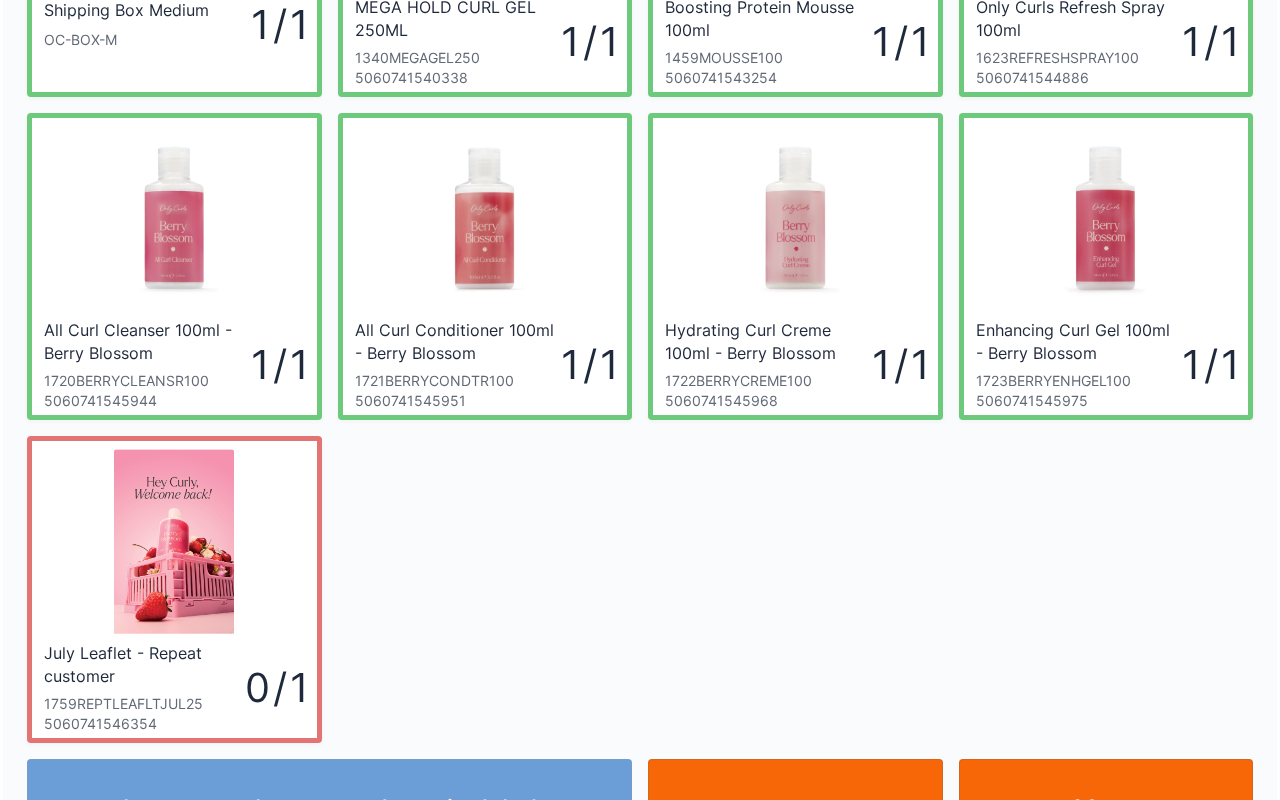 scroll, scrollTop: 359, scrollLeft: 0, axis: vertical 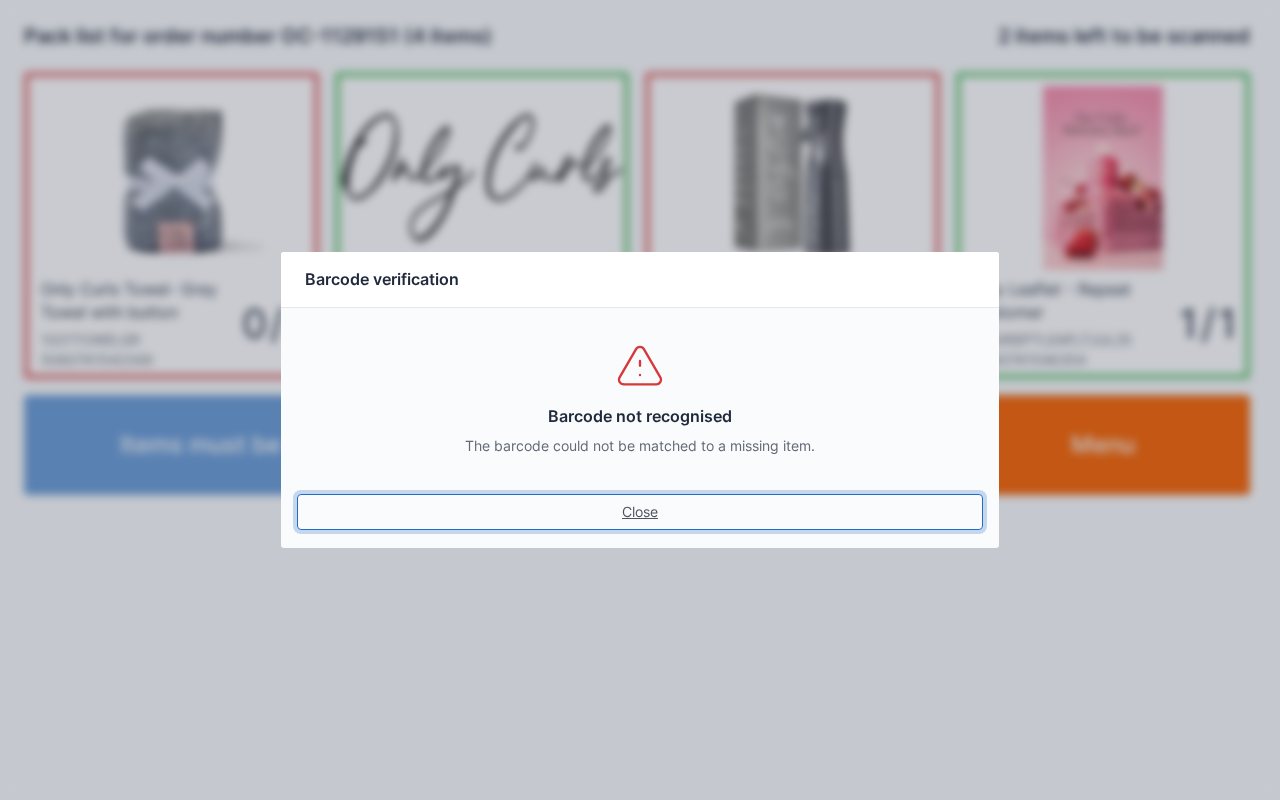 click on "Close" at bounding box center [640, 512] 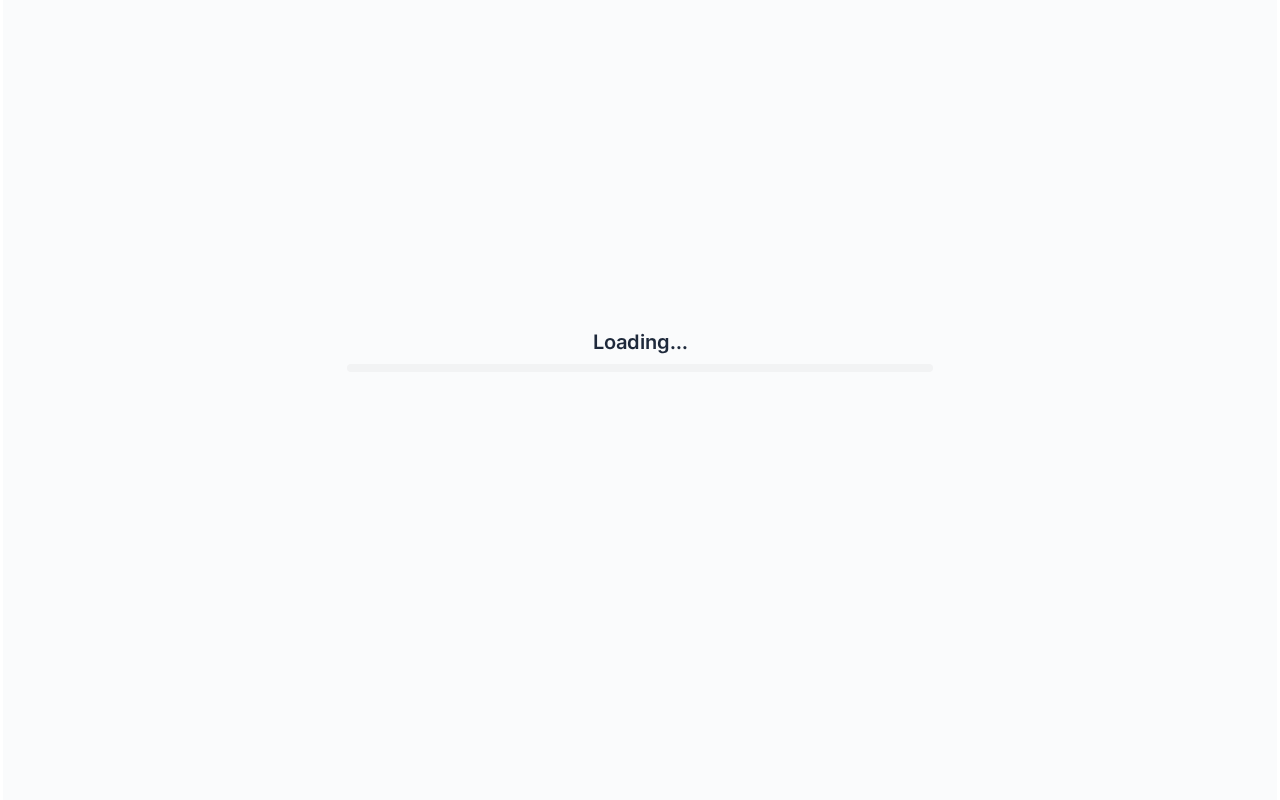 scroll, scrollTop: 0, scrollLeft: 0, axis: both 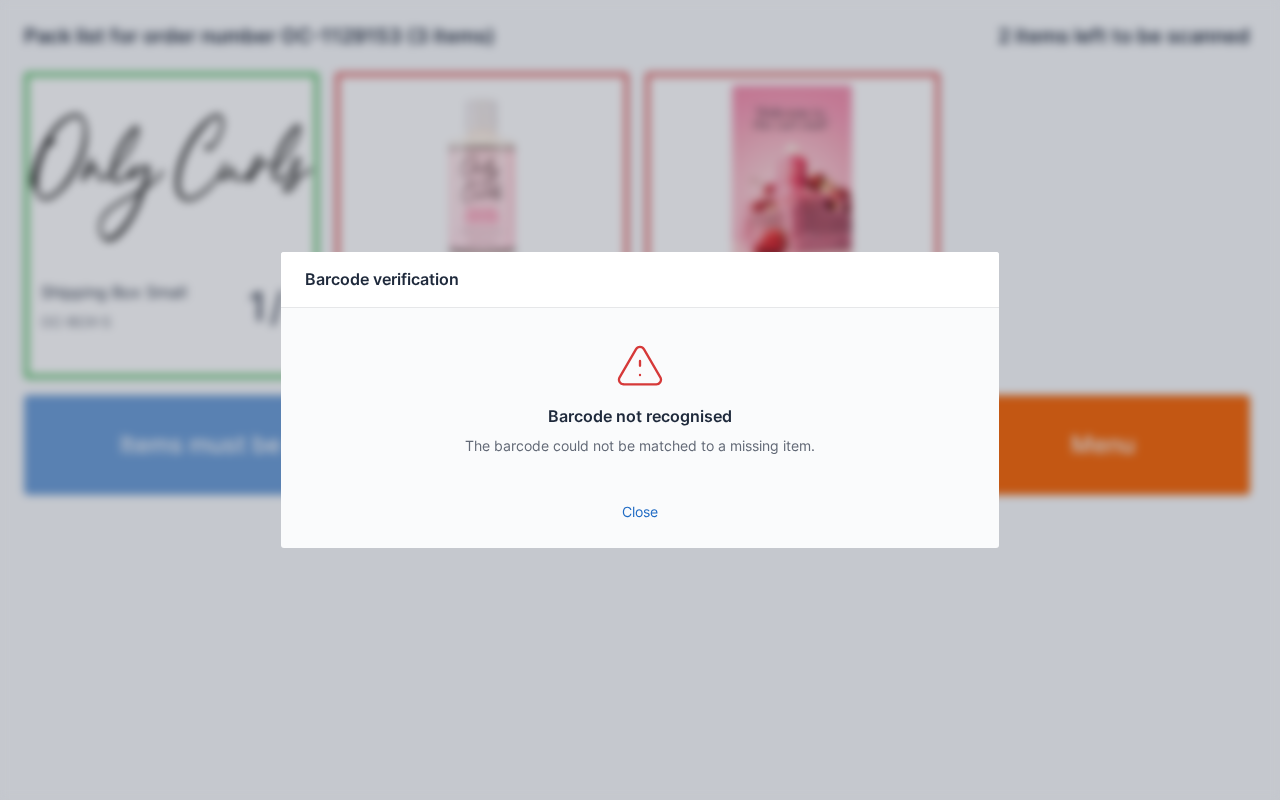 click on "Close" at bounding box center (640, 512) 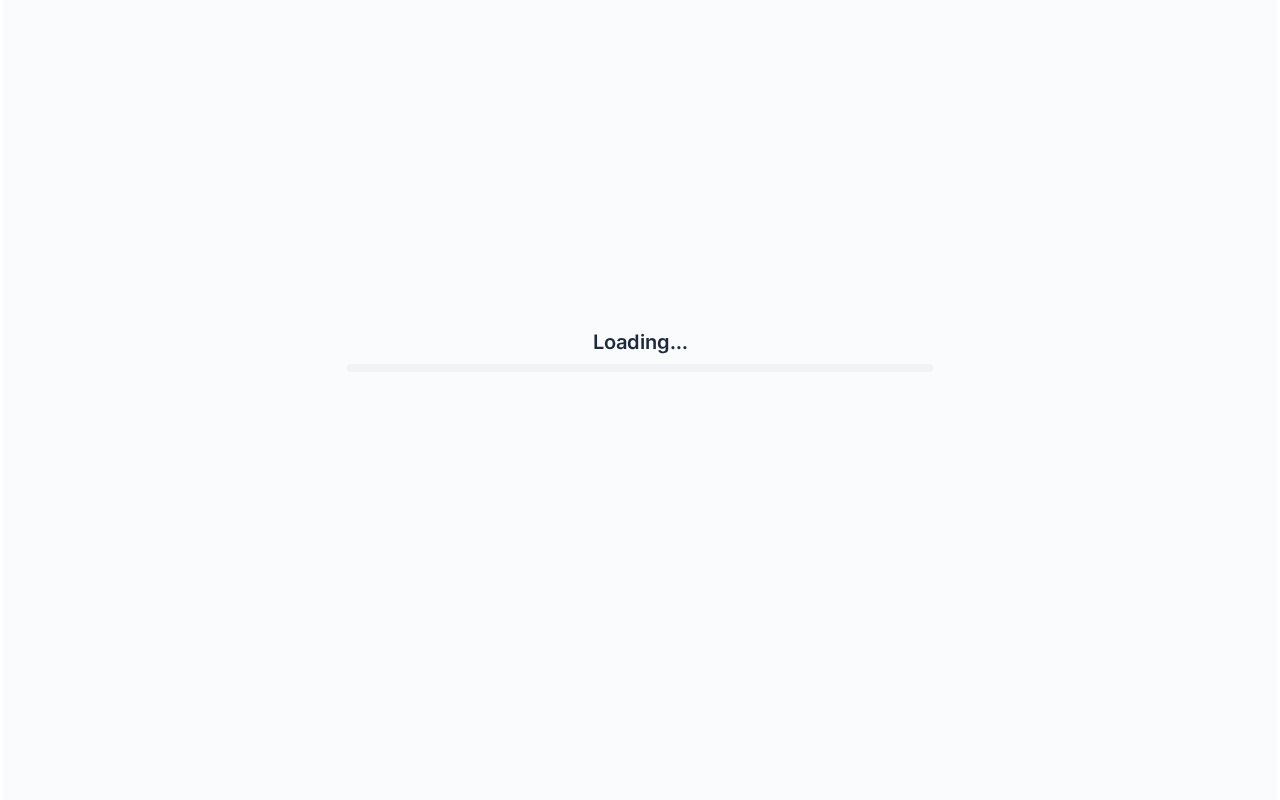 scroll, scrollTop: 0, scrollLeft: 0, axis: both 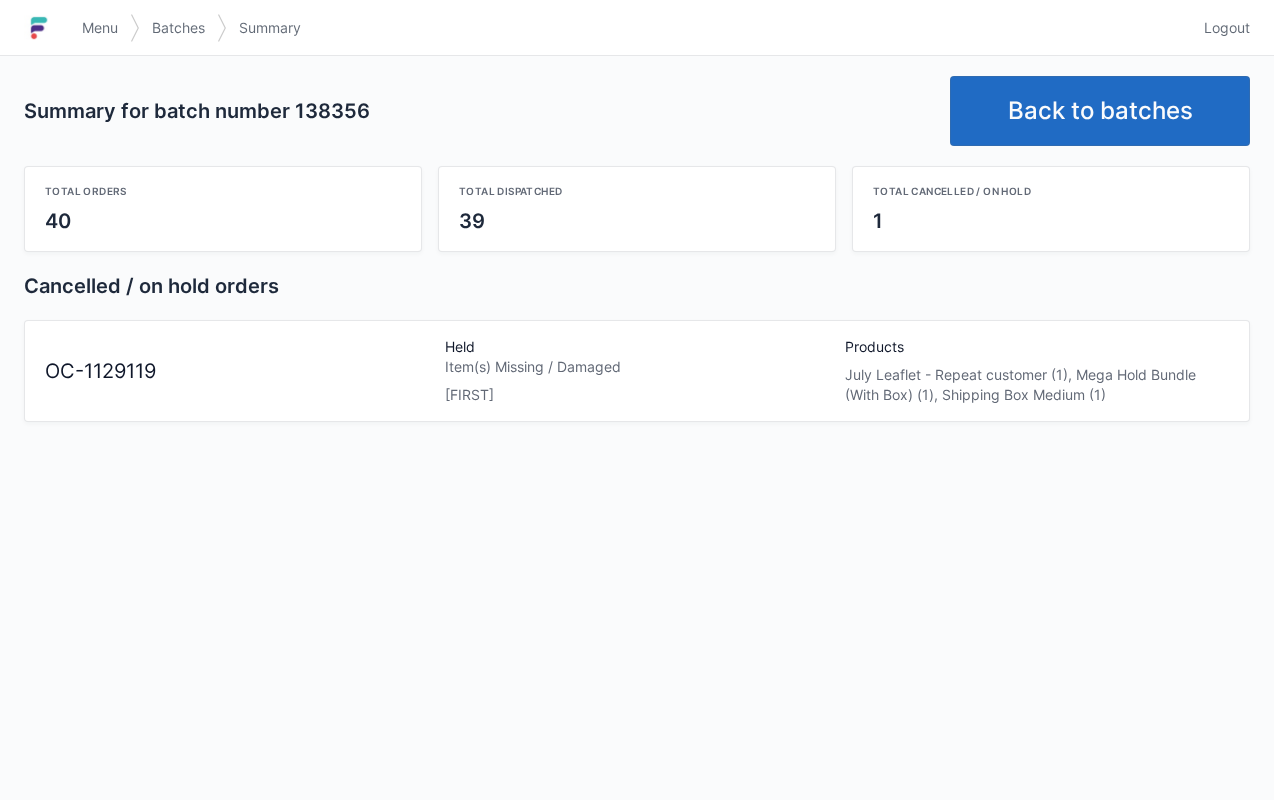 click on "Menu" at bounding box center (100, 28) 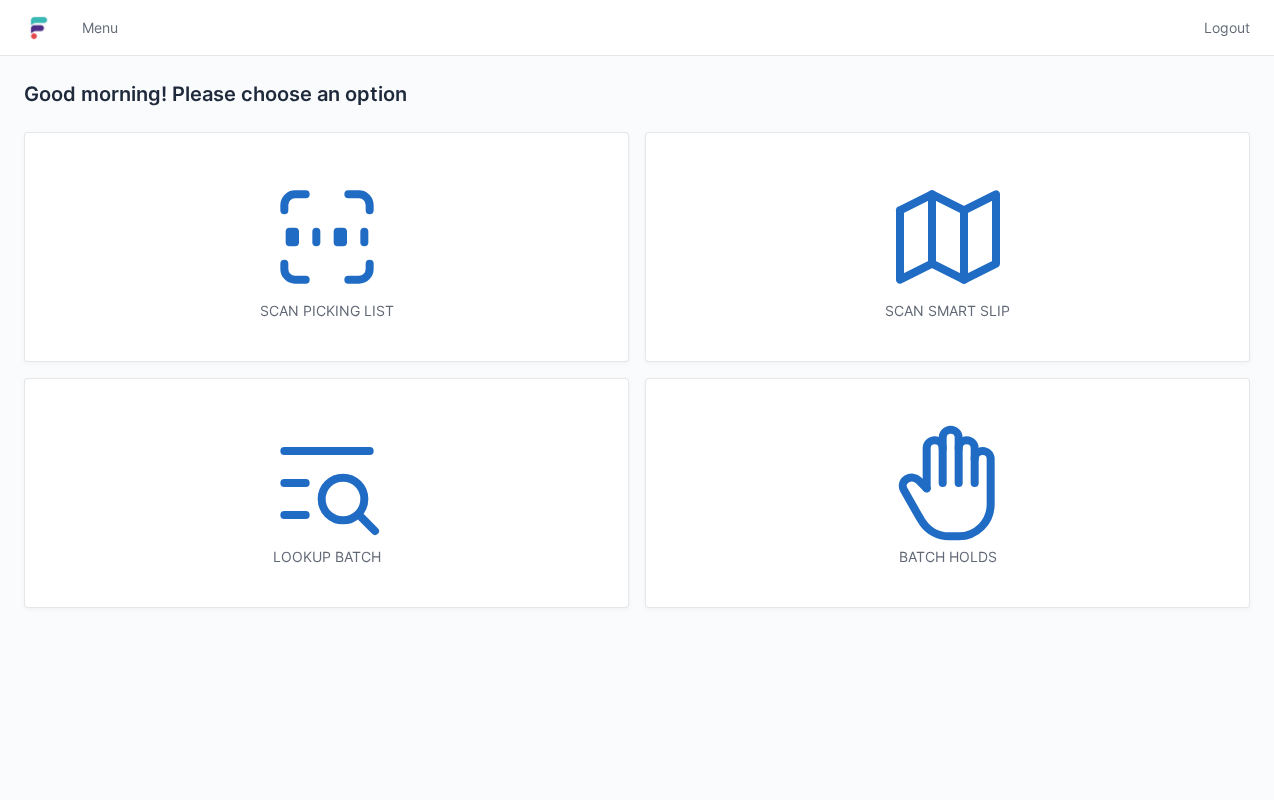 scroll, scrollTop: 0, scrollLeft: 0, axis: both 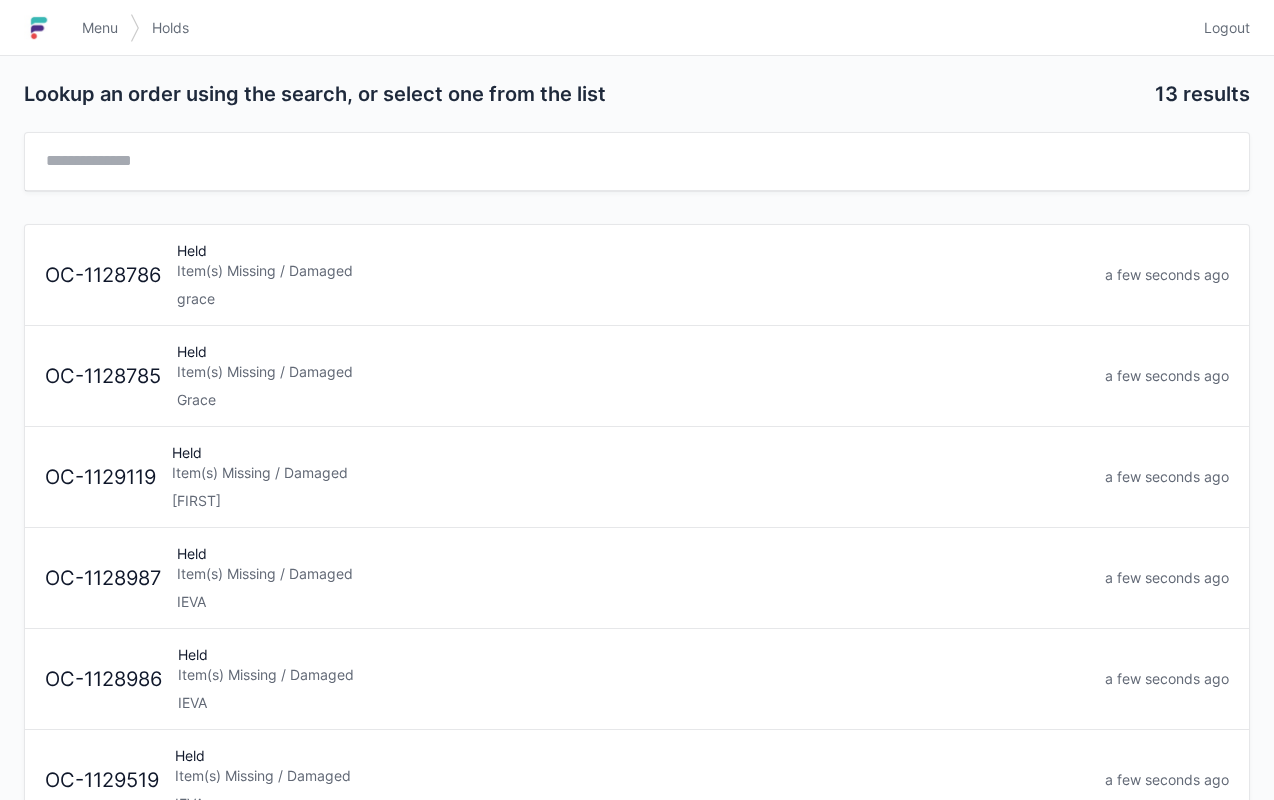 click on "Item(s) Missing / Damaged" at bounding box center [630, 473] 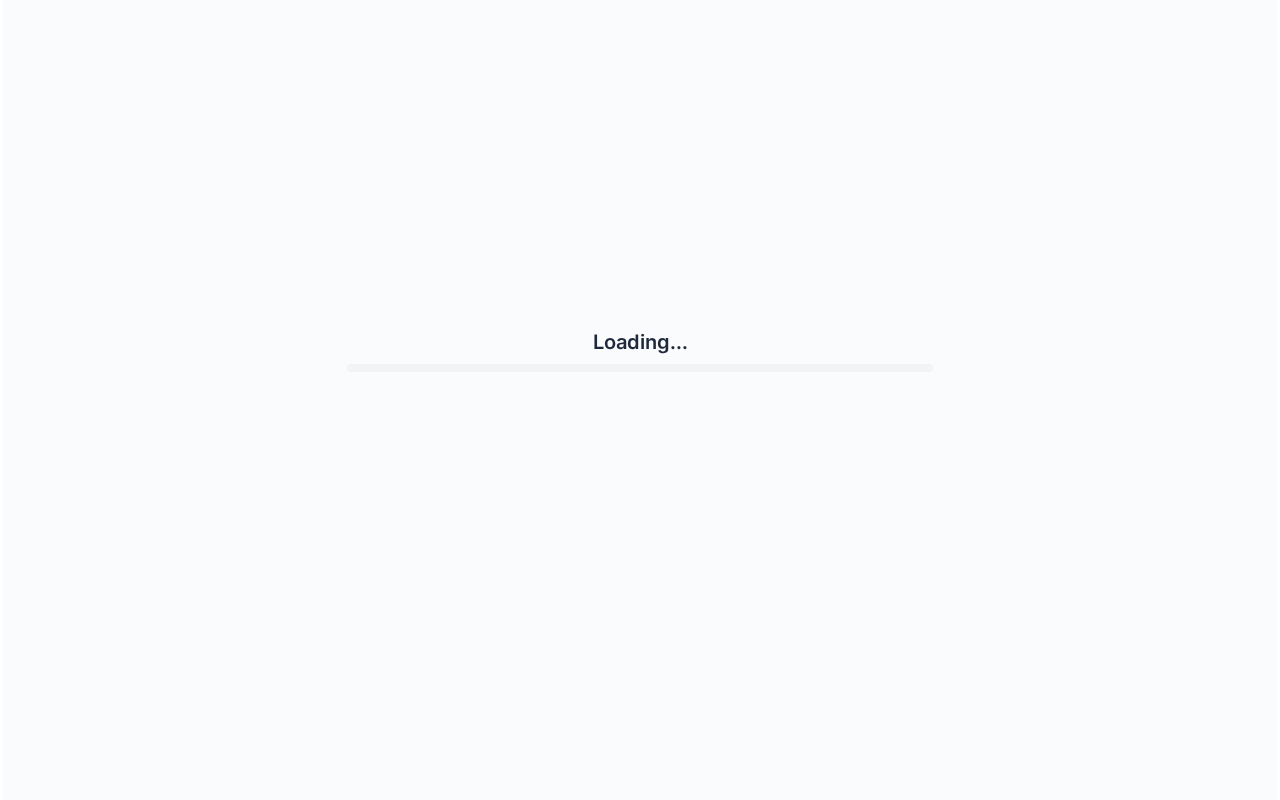 scroll, scrollTop: 0, scrollLeft: 0, axis: both 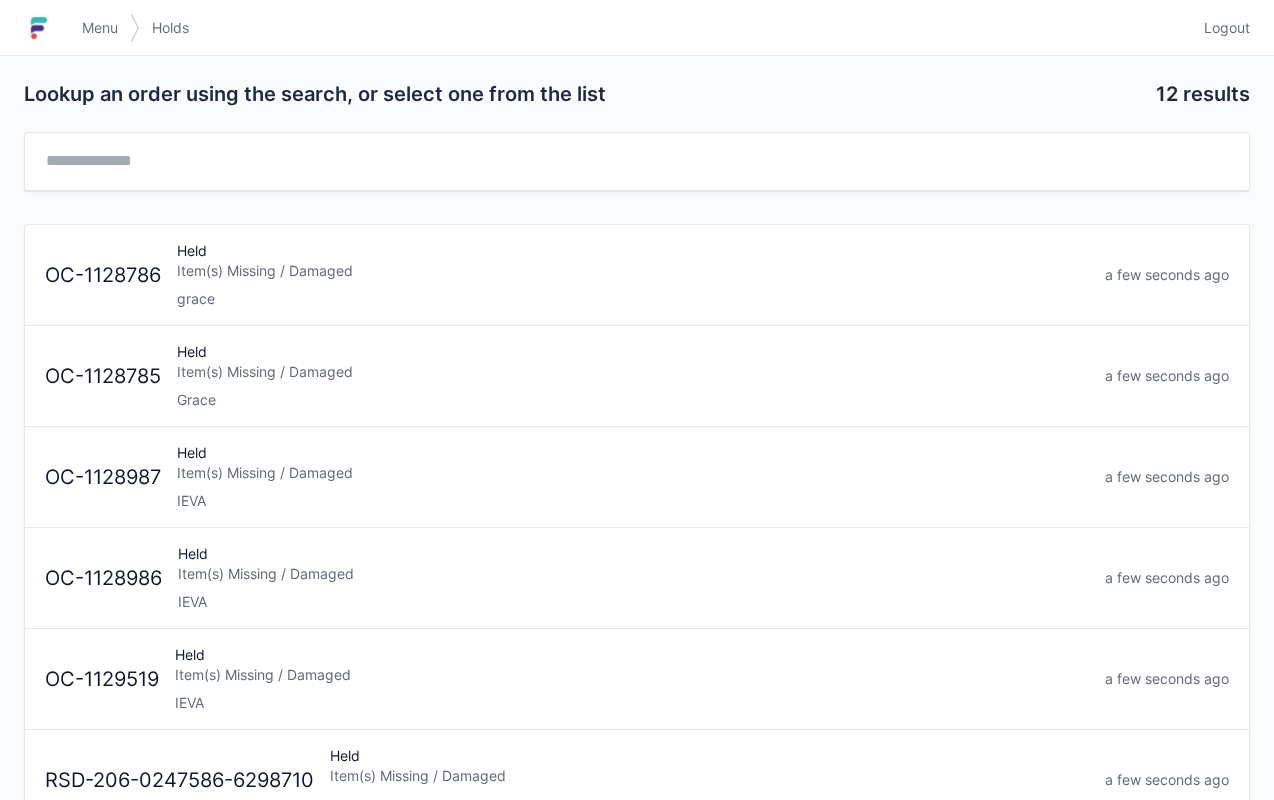 click on "Lookup an order using the search, or select one from the list  12 results  OC-1128786  Held  Item(s) Missing / Damaged [FIRST] a few seconds ago OC-1128785  Held  Item(s) Missing / Damaged [FIRST] a few seconds ago OC-1128987  Held  Item(s) Missing / Damaged [FIRST] a few seconds ago OC-1128986  Held  Item(s) Missing / Damaged [FIRST] a few seconds ago OC-1129519  Held  Item(s) Missing / Damaged [FIRST] a few seconds ago RSD-206-0247586-6298710  Held  Item(s) Missing / Damaged [FIRST] a few seconds ago RSD-204-0706553-3409947  Held  Item(s) Missing / Damaged [FIRST] a few seconds ago RSD-14351  Held  Item(s) Missing / Damaged [FIRST] a few seconds ago OC-1012934  Held  Item(s) Missing / Damaged [FIRST] a few seconds ago RSD-11714  Held  Item(s) Missing / Damaged [FIRST] a few seconds ago RSD-204-9694014-7989115  Held  Item(s) Missing / Damaged [FIRST] a few seconds ago RSD-203-2140141-8355547  Held  Item(s) Missing / Damaged [FIRST] a few seconds ago" at bounding box center [637, 826] 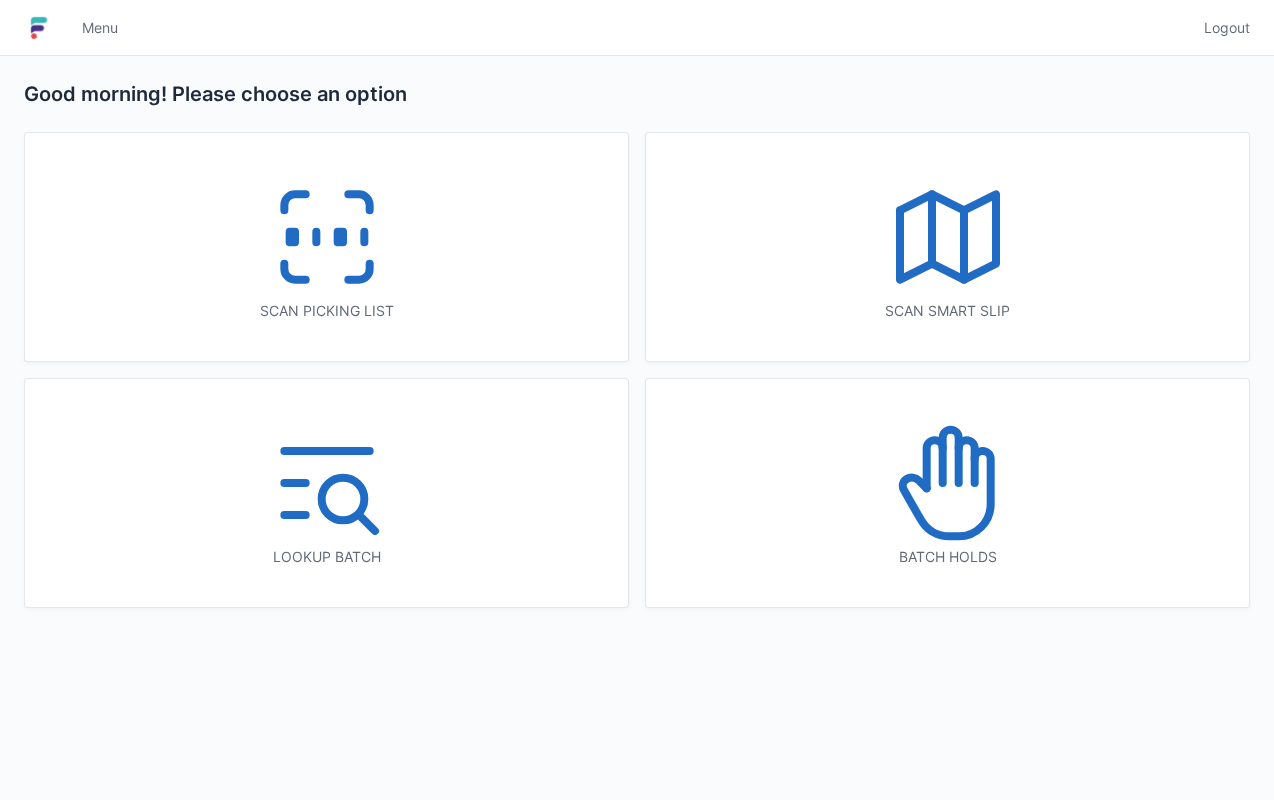 scroll, scrollTop: 0, scrollLeft: 0, axis: both 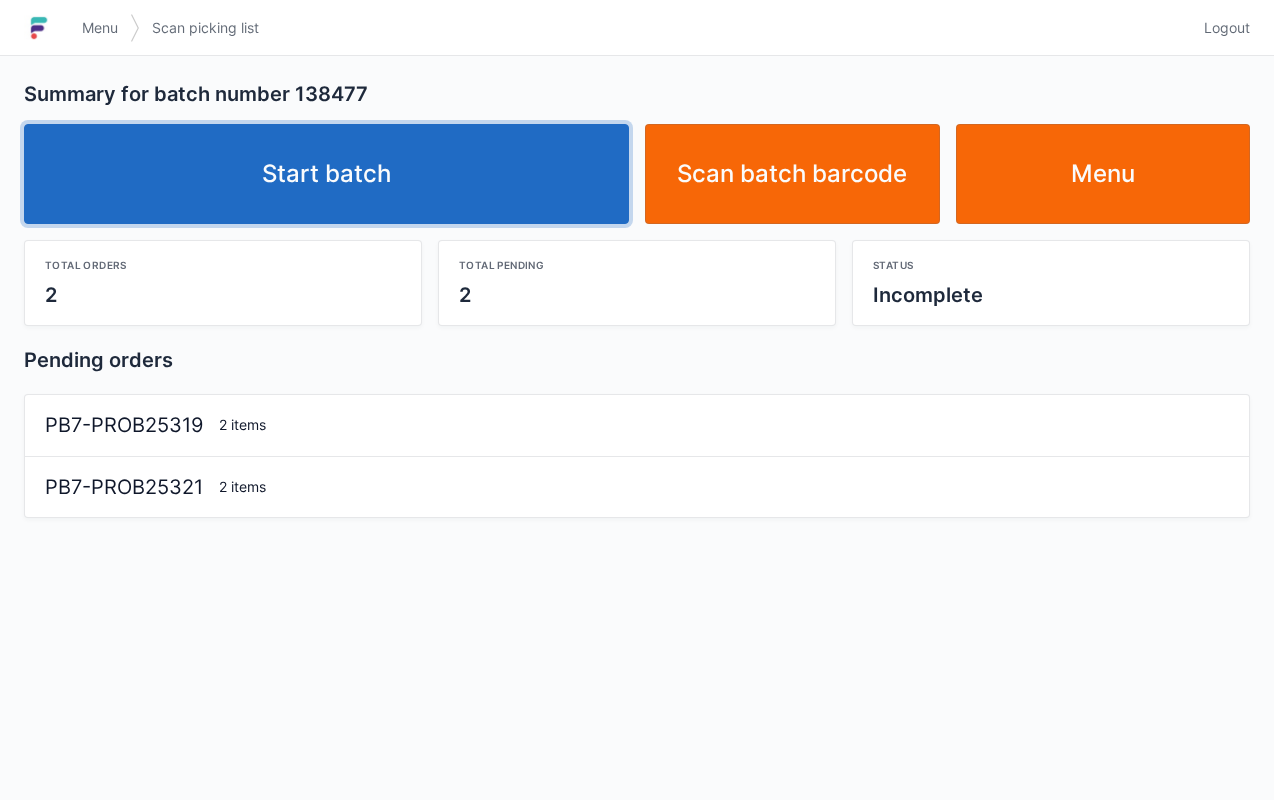 click on "Start batch" at bounding box center (326, 174) 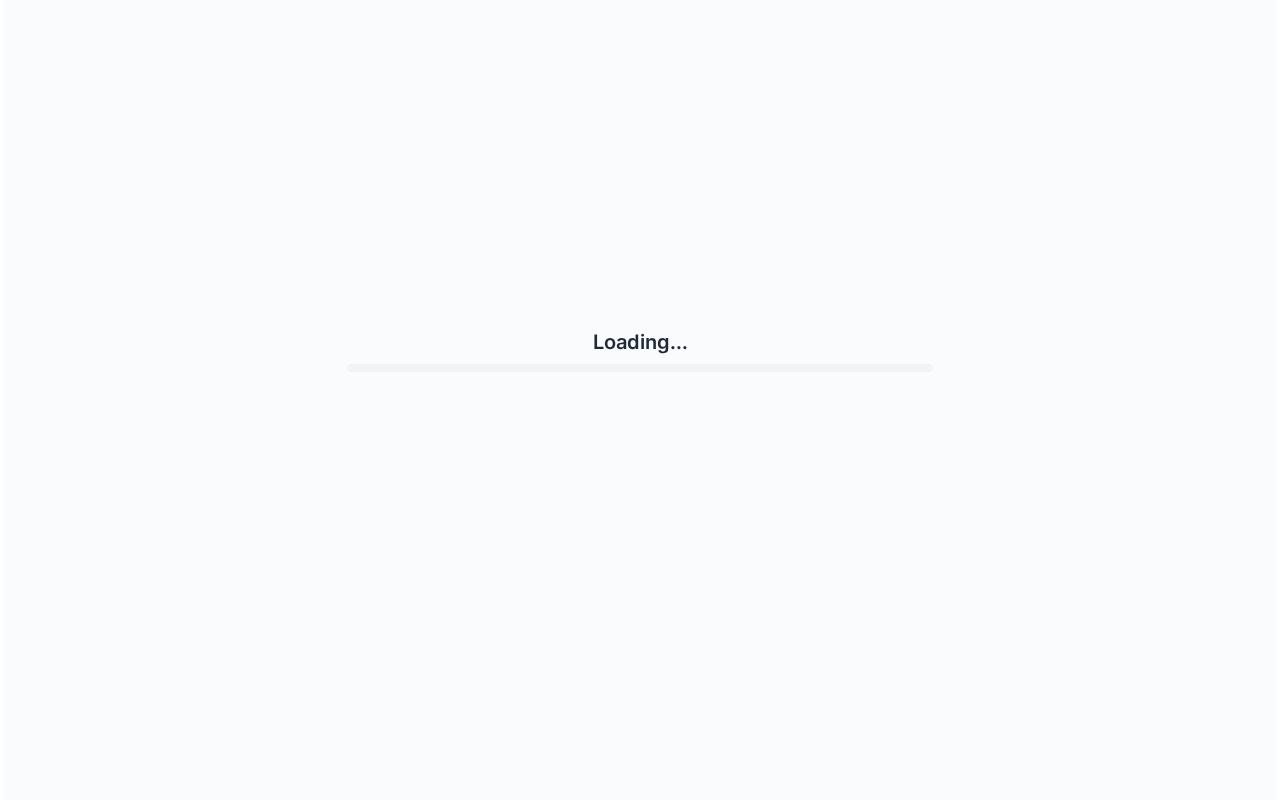 scroll, scrollTop: 0, scrollLeft: 0, axis: both 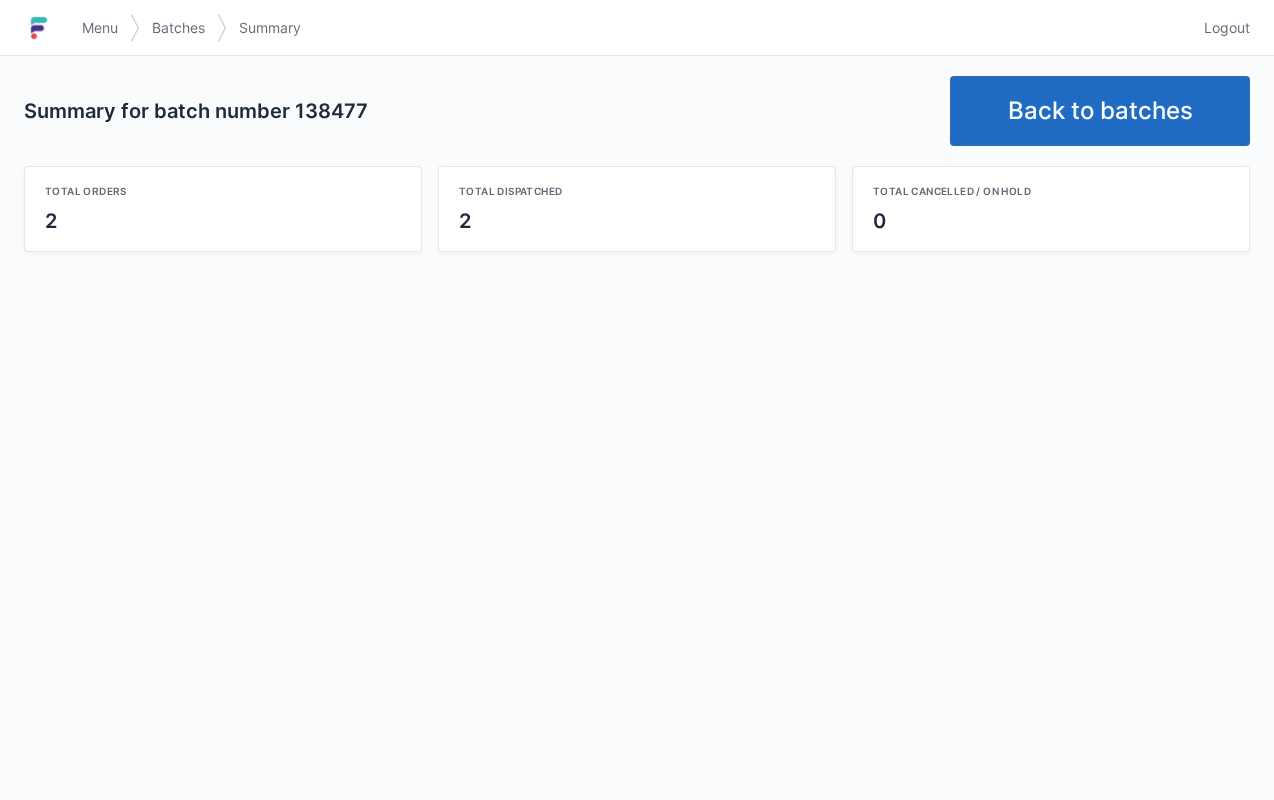 click on "Back to batches" at bounding box center (1100, 111) 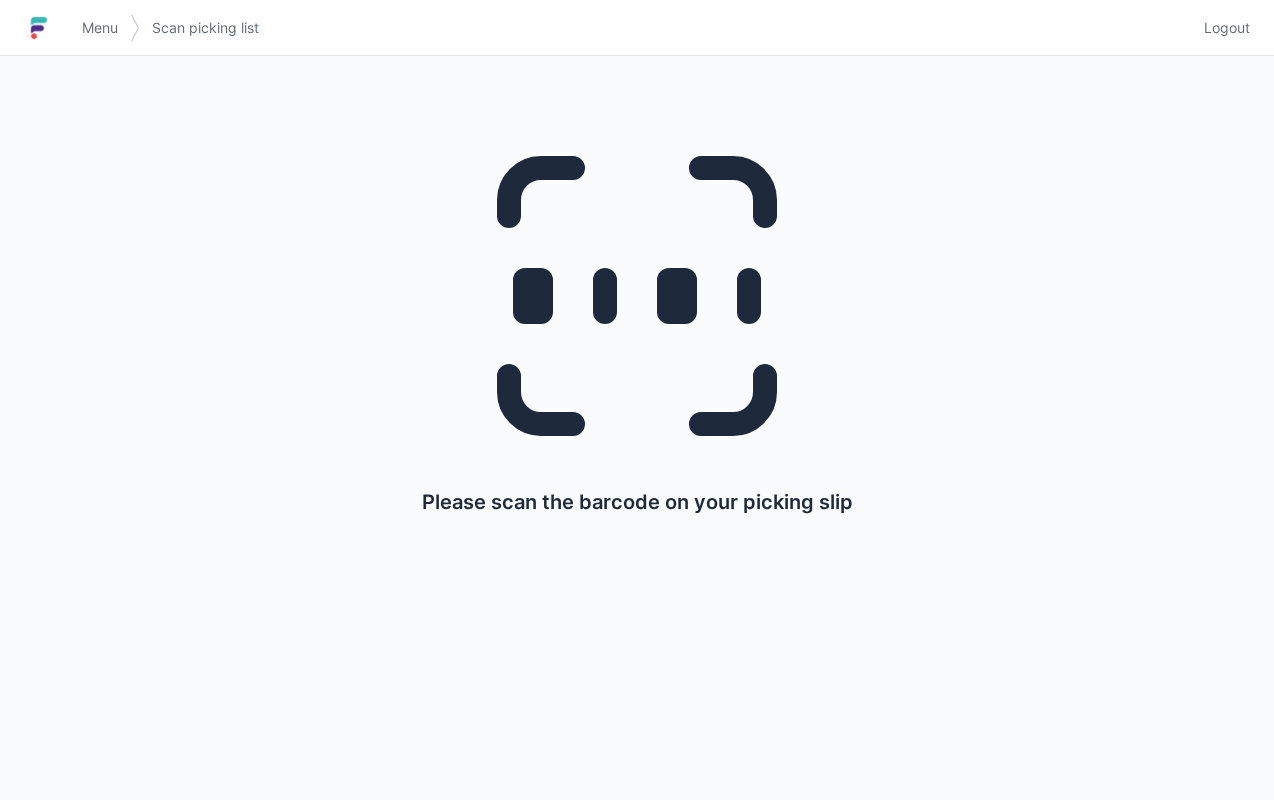 scroll, scrollTop: 0, scrollLeft: 0, axis: both 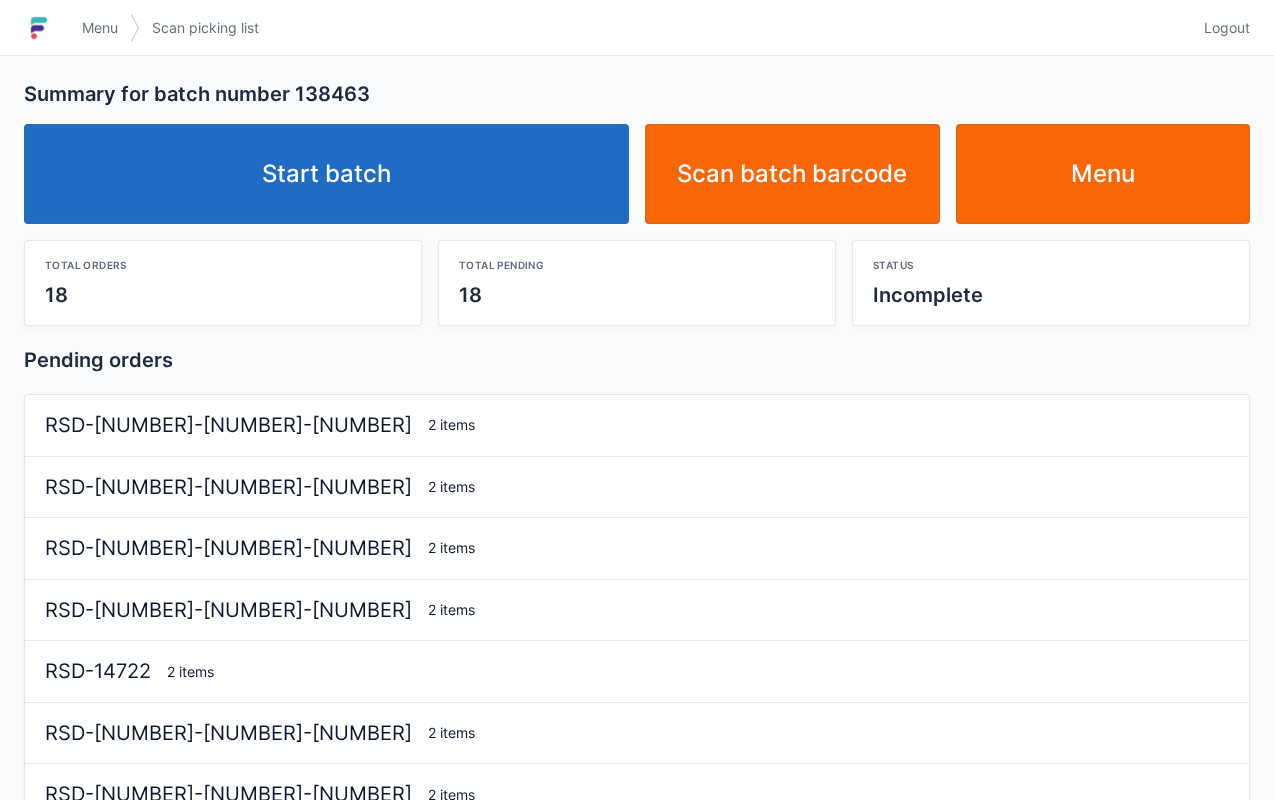 click on "Start batch" at bounding box center (326, 174) 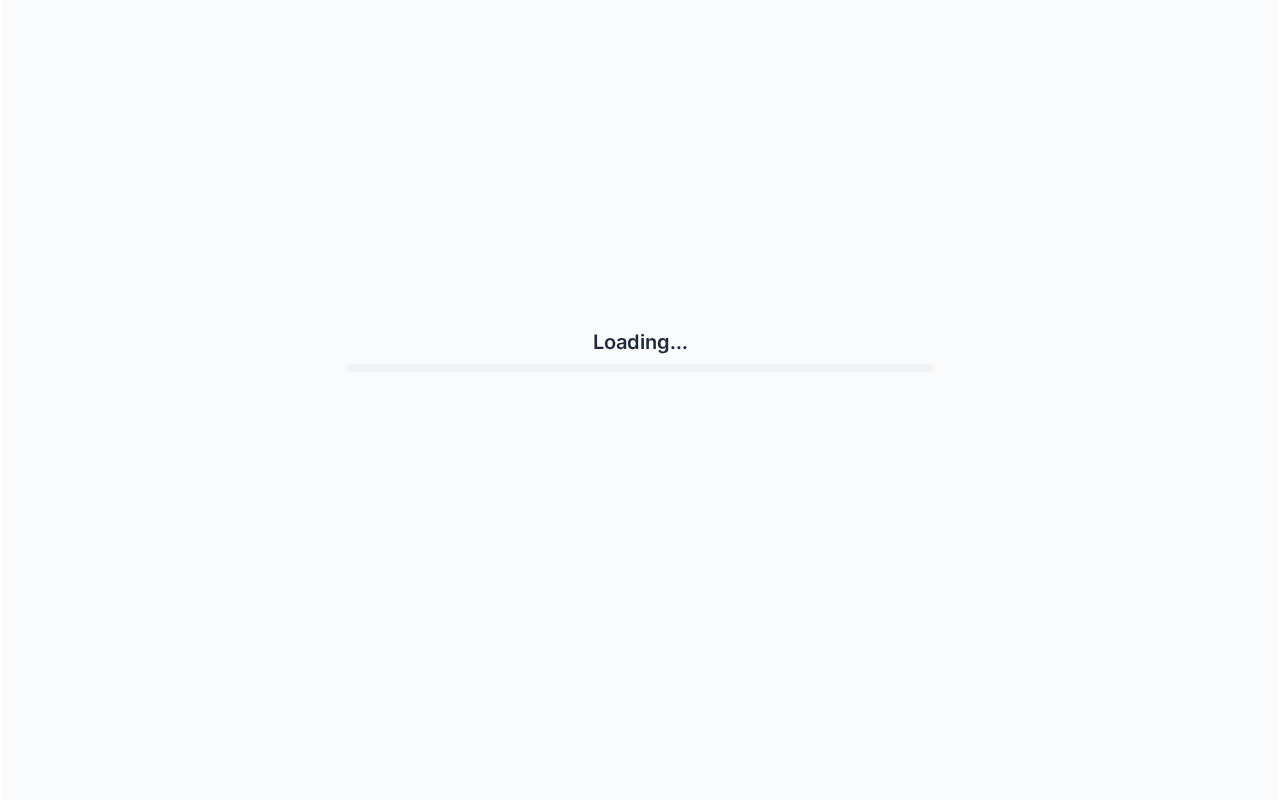 scroll, scrollTop: 0, scrollLeft: 0, axis: both 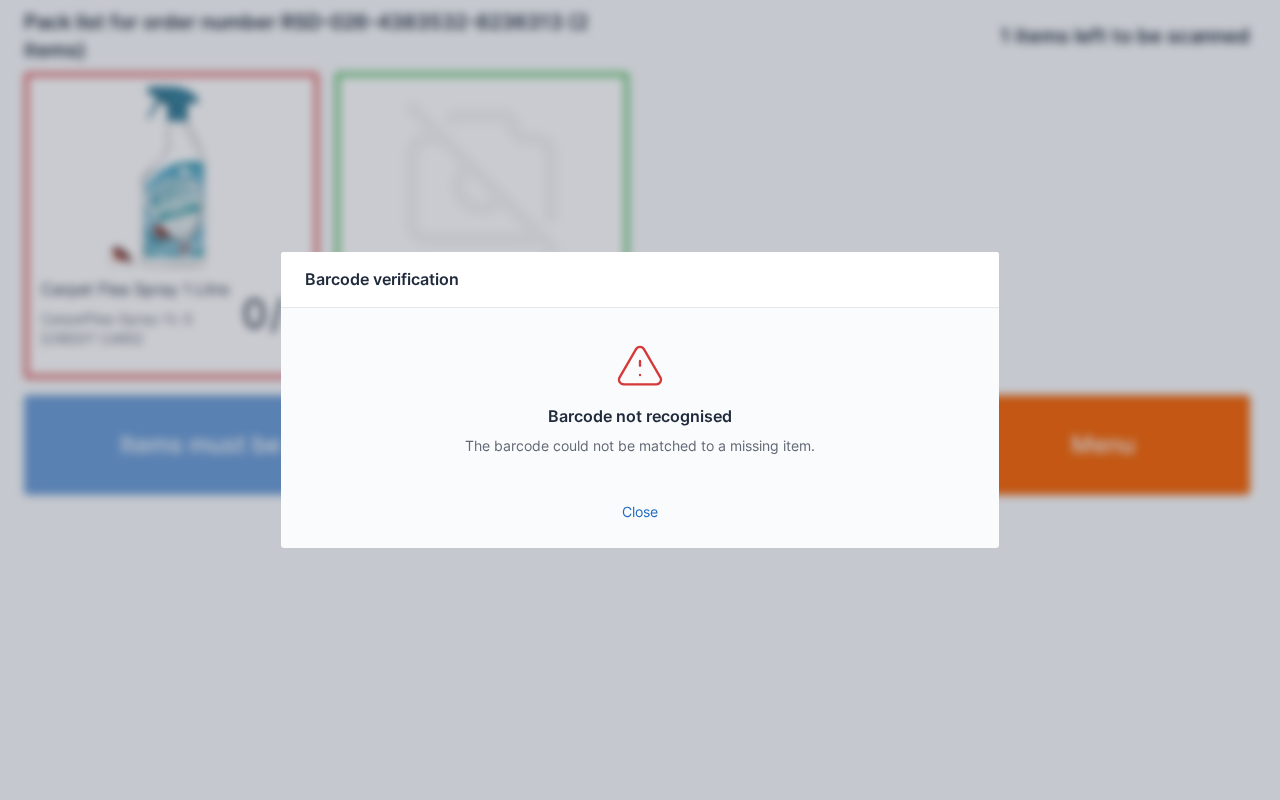 click on "Close" at bounding box center [640, 512] 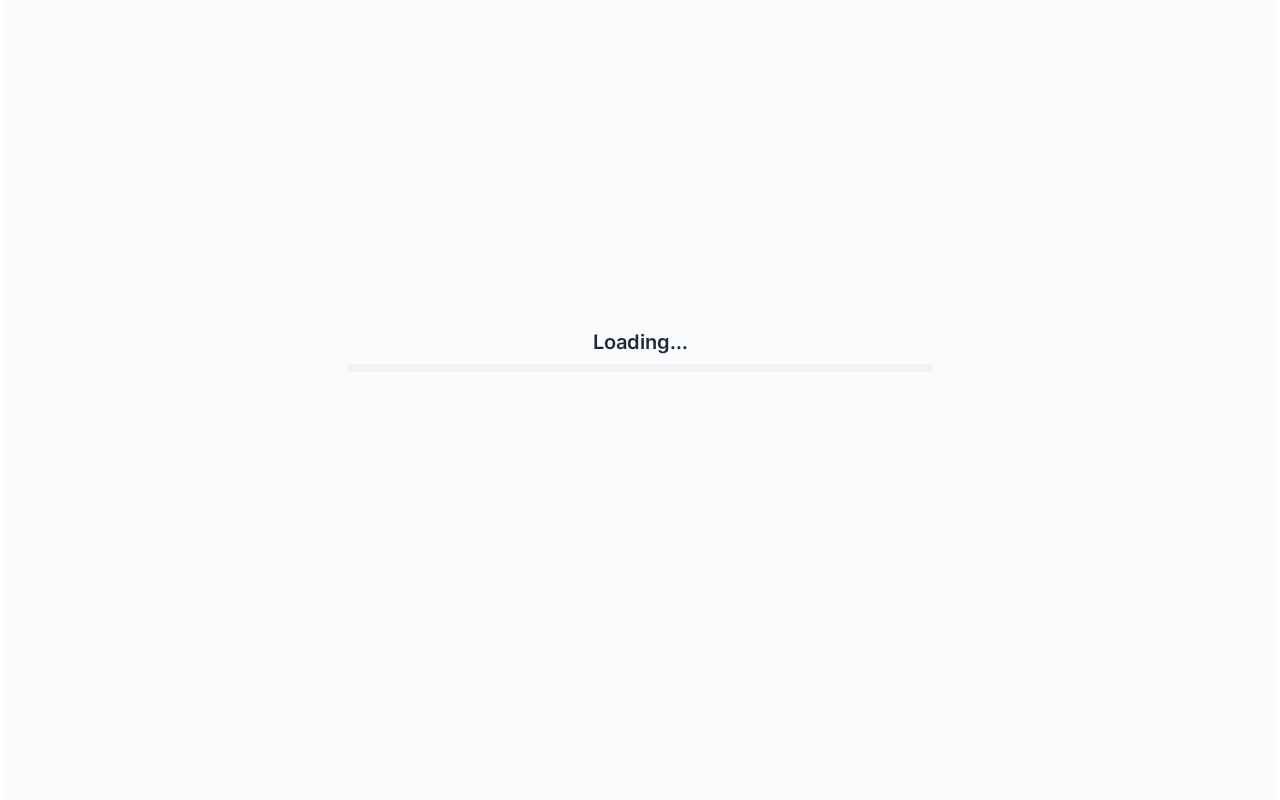 scroll, scrollTop: 0, scrollLeft: 0, axis: both 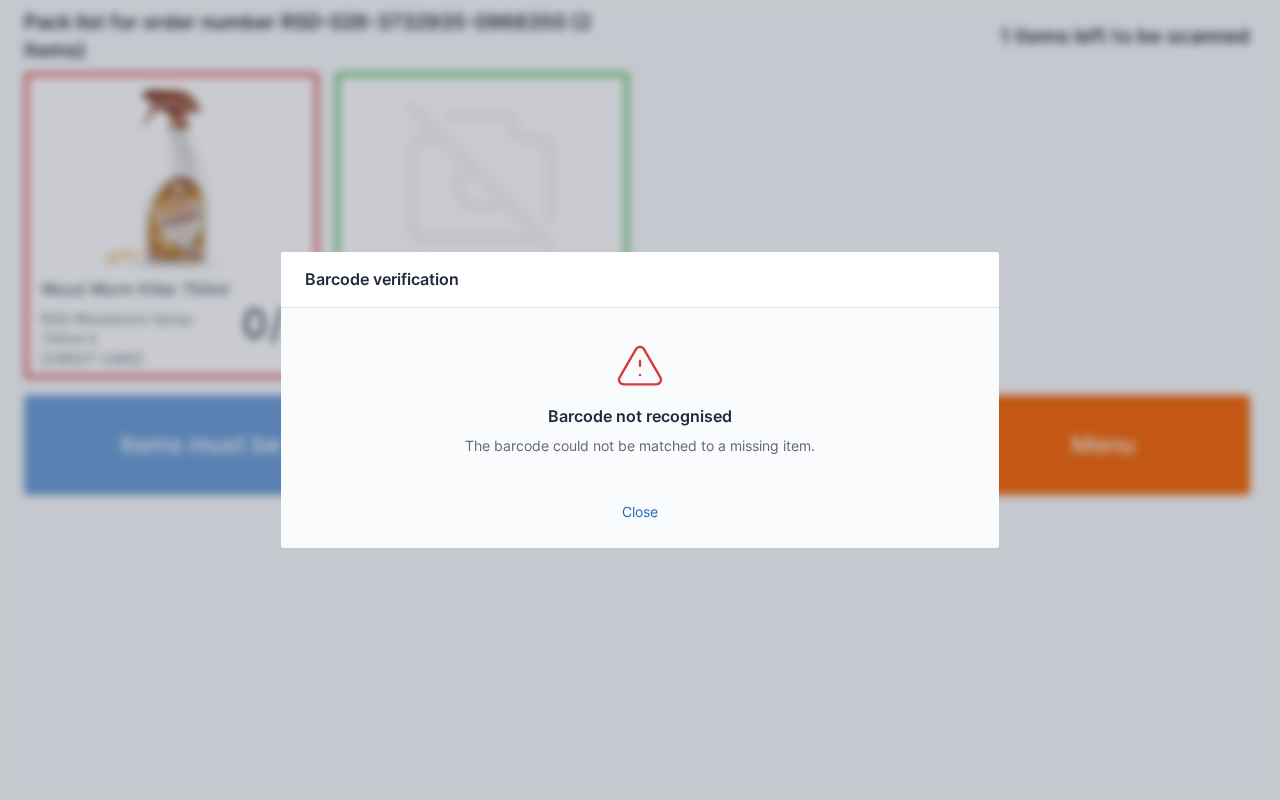 click on "Close" at bounding box center (640, 512) 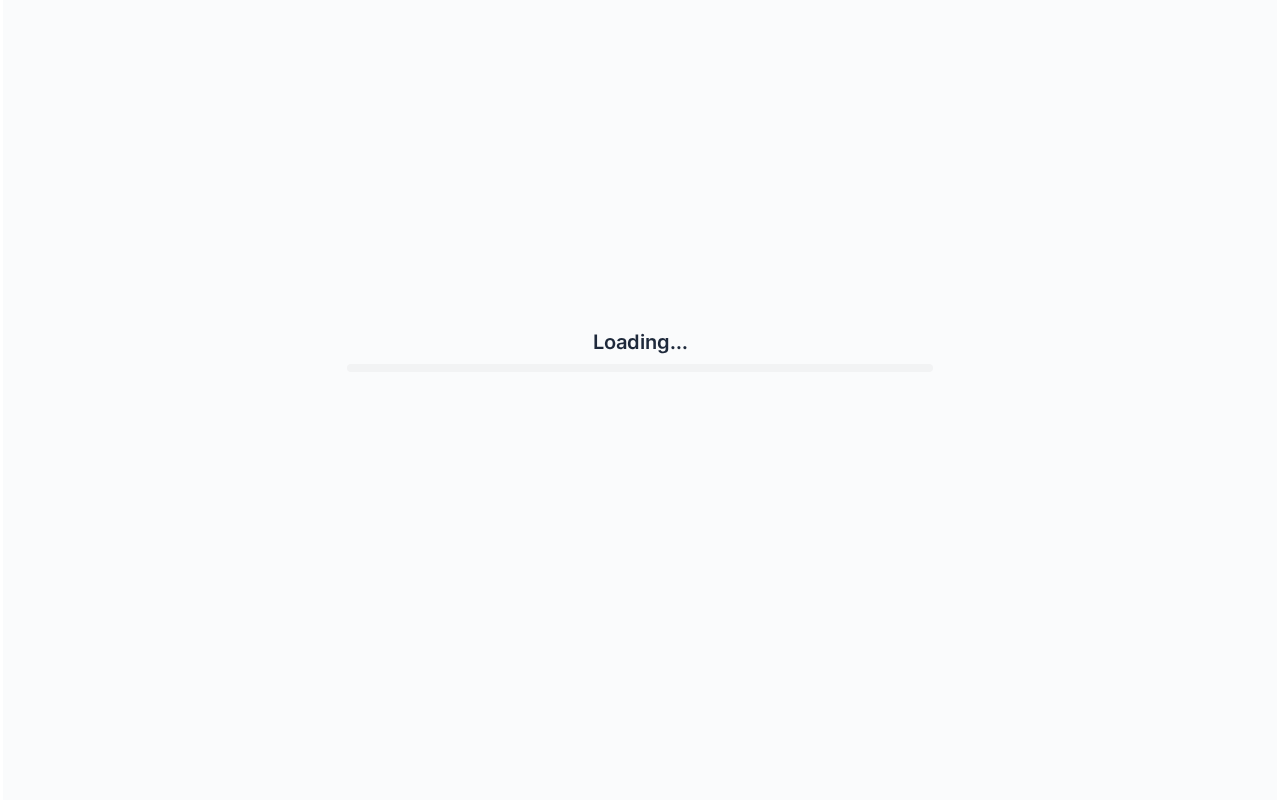scroll, scrollTop: 0, scrollLeft: 0, axis: both 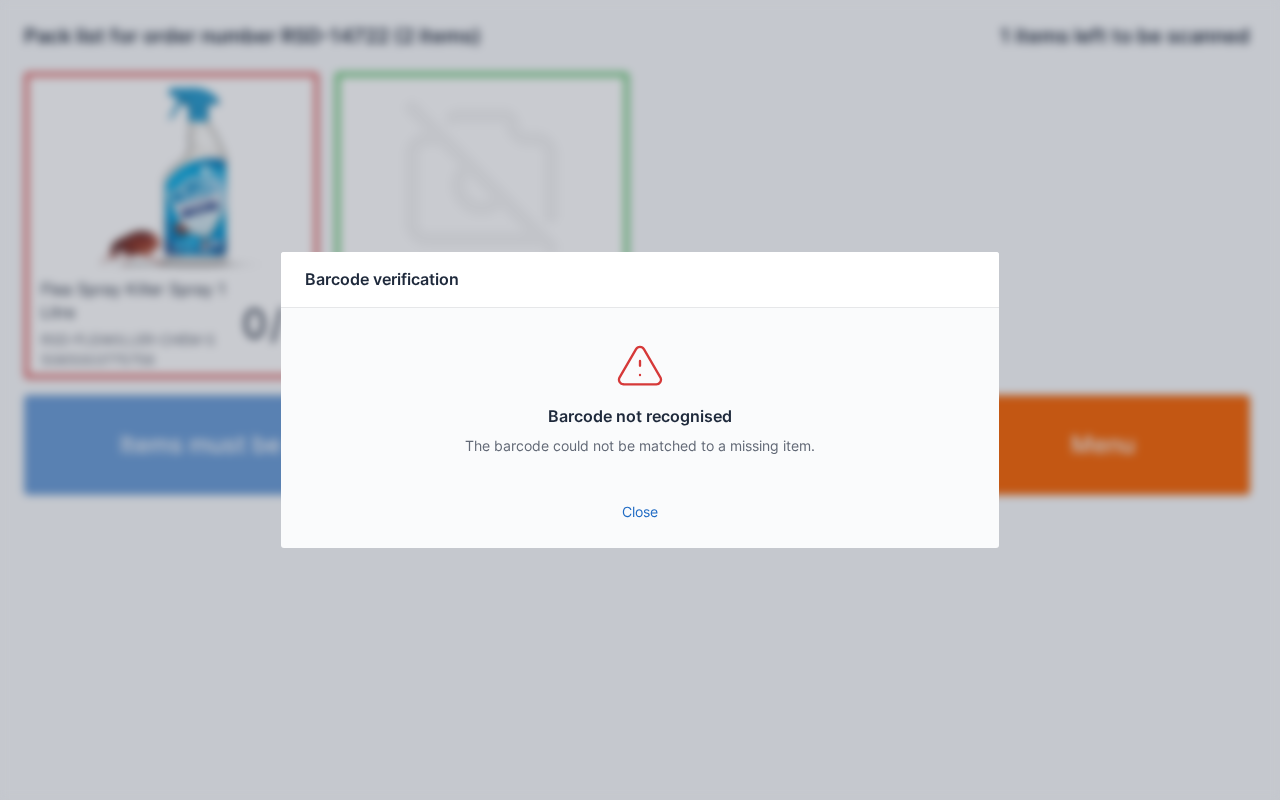 click on "Close" at bounding box center [640, 512] 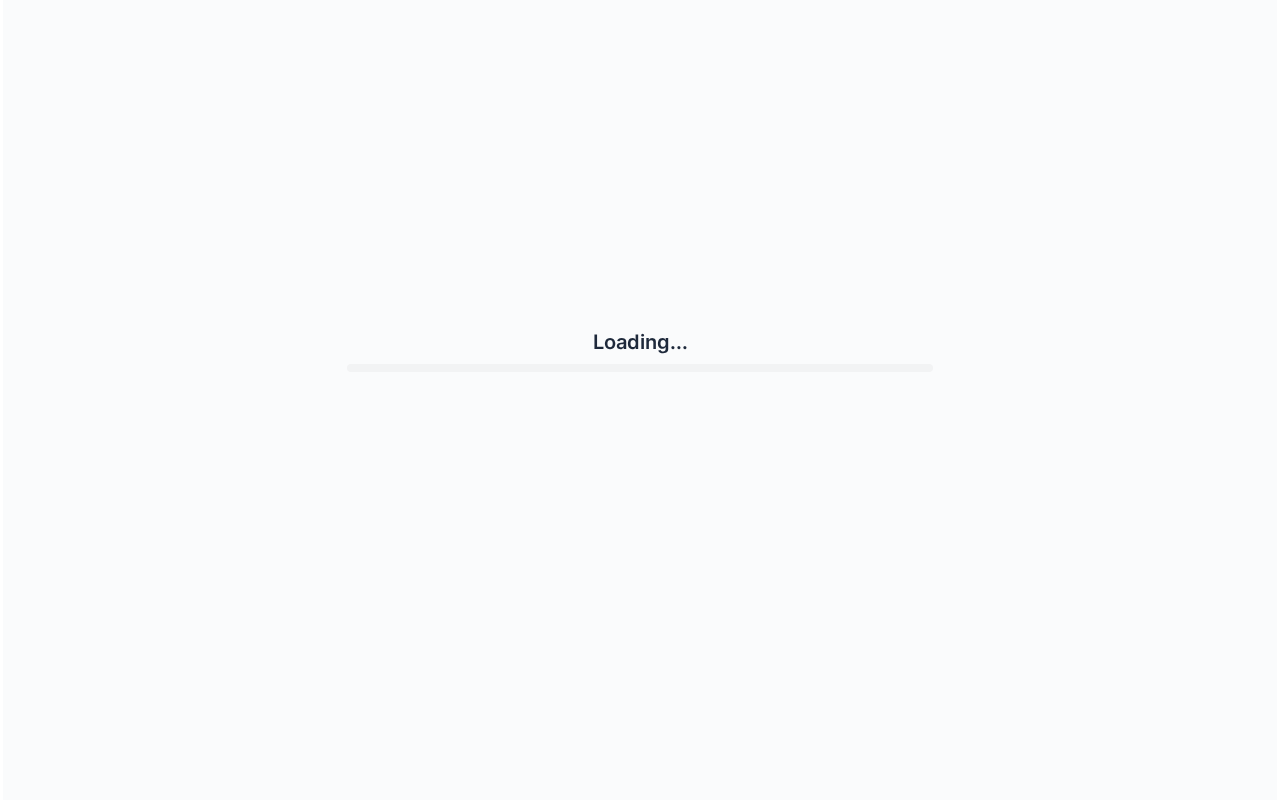 scroll, scrollTop: 0, scrollLeft: 0, axis: both 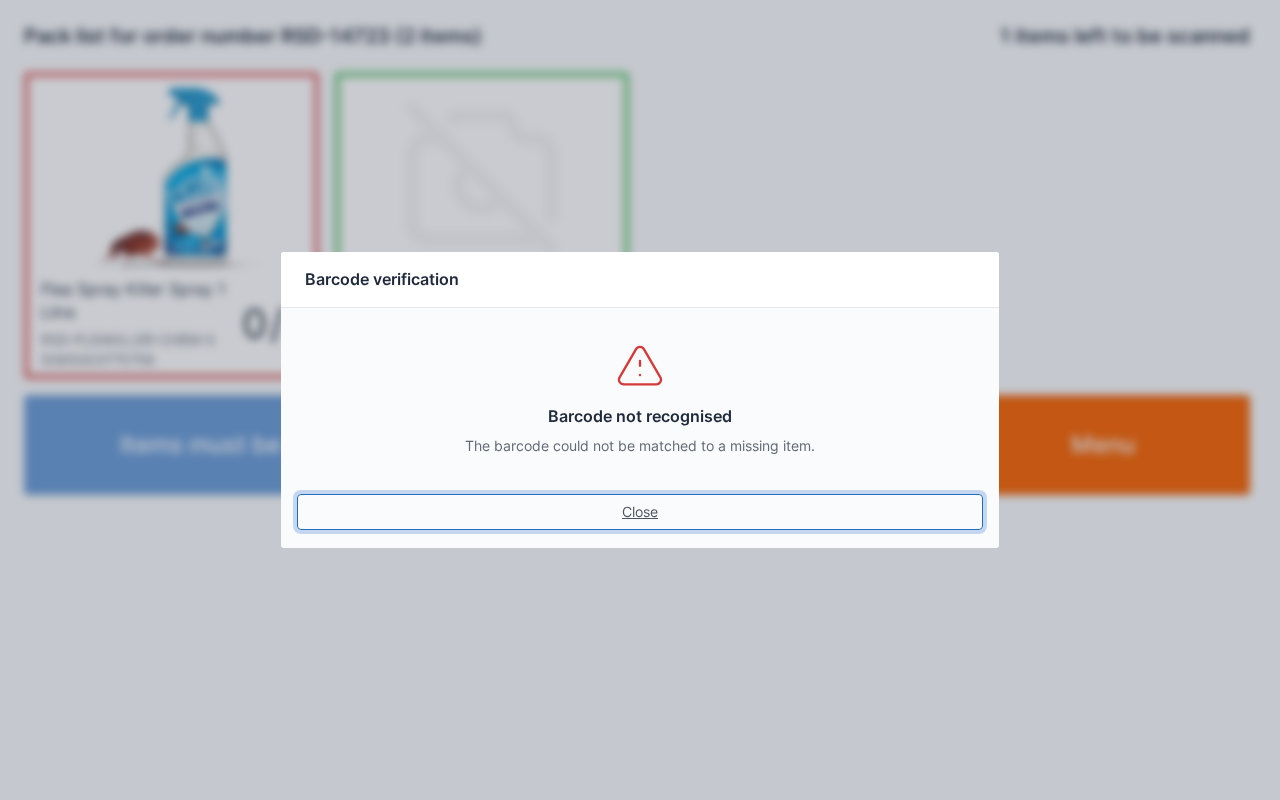 click on "Close" at bounding box center (640, 512) 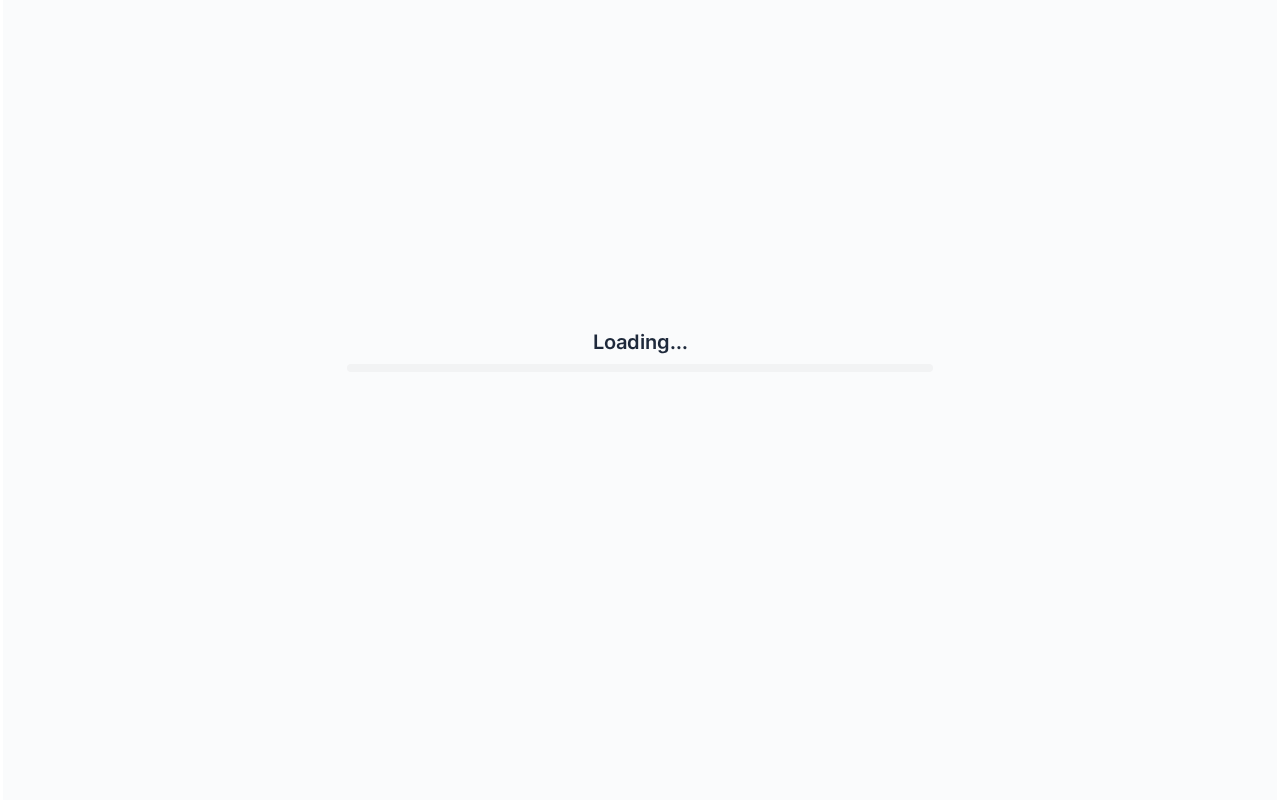 scroll, scrollTop: 0, scrollLeft: 0, axis: both 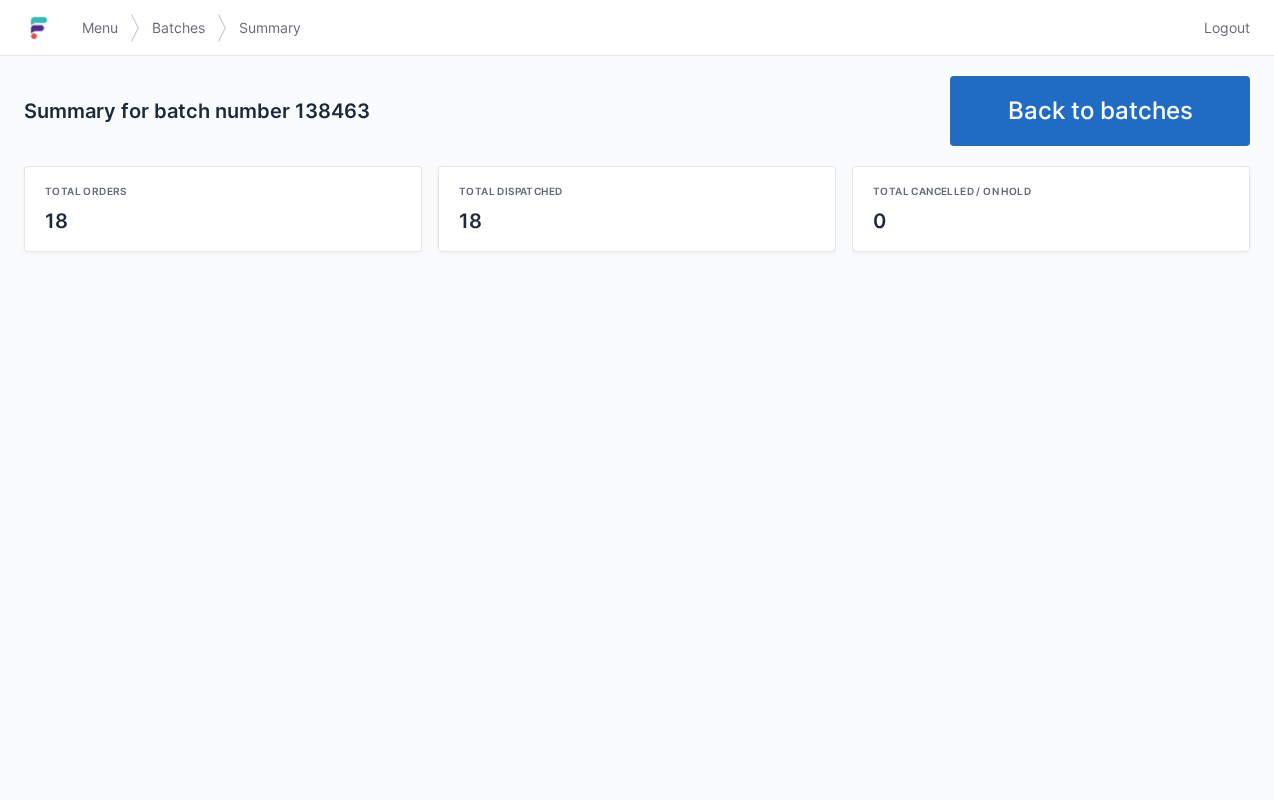click on "Back to batches" at bounding box center (1100, 111) 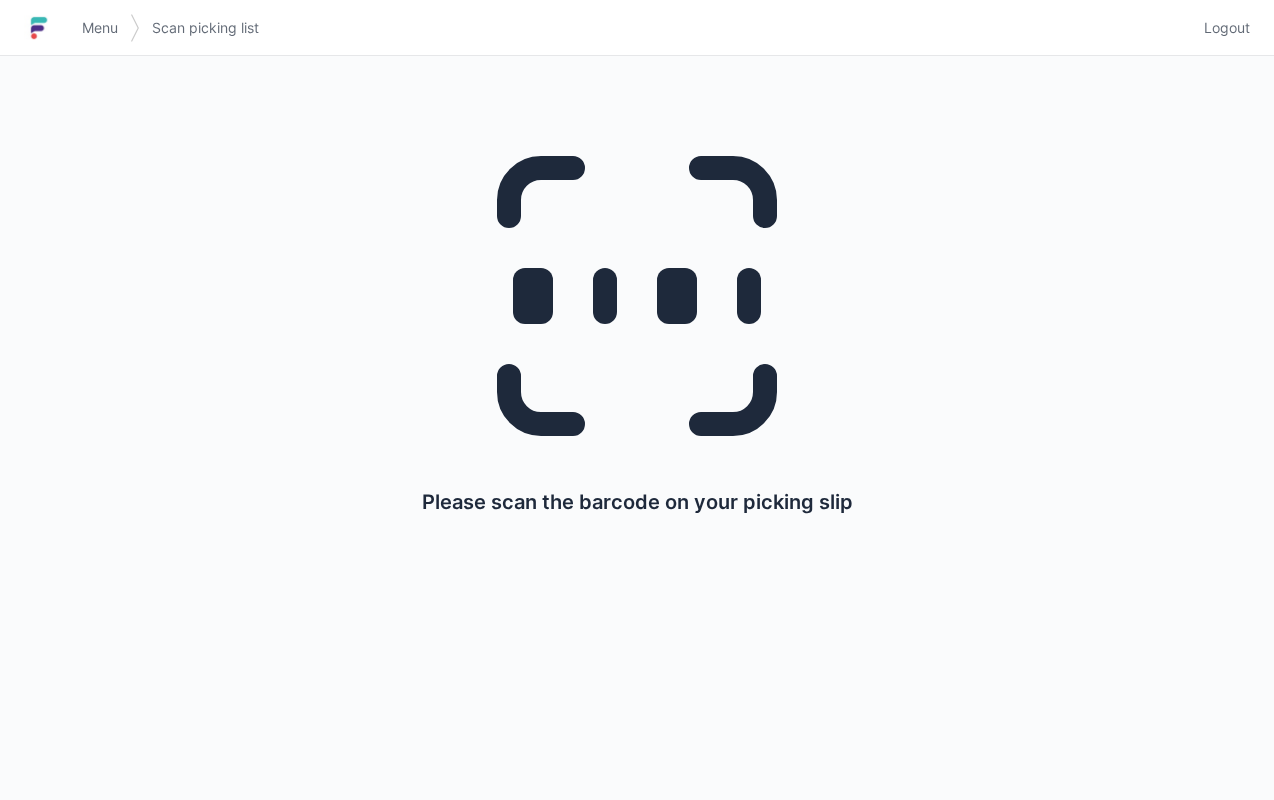 scroll, scrollTop: 0, scrollLeft: 0, axis: both 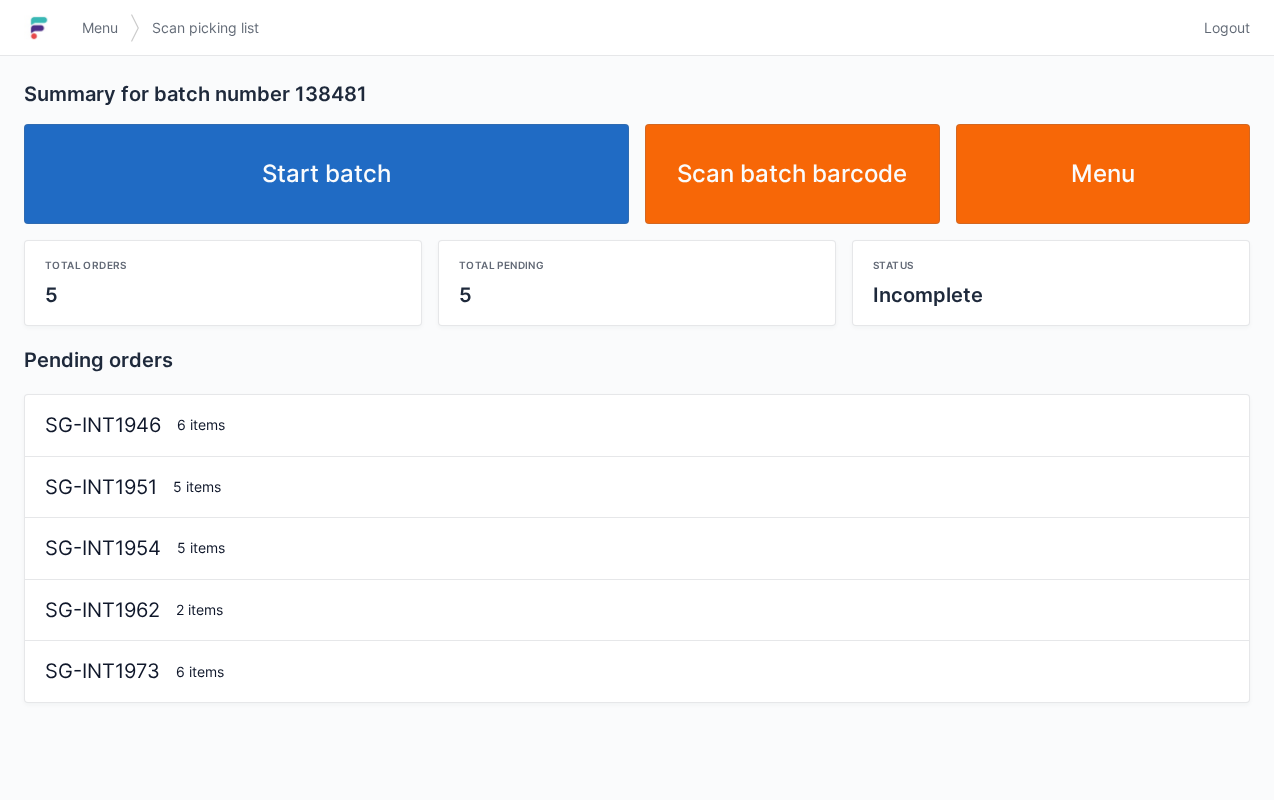 click on "Start batch" at bounding box center (326, 174) 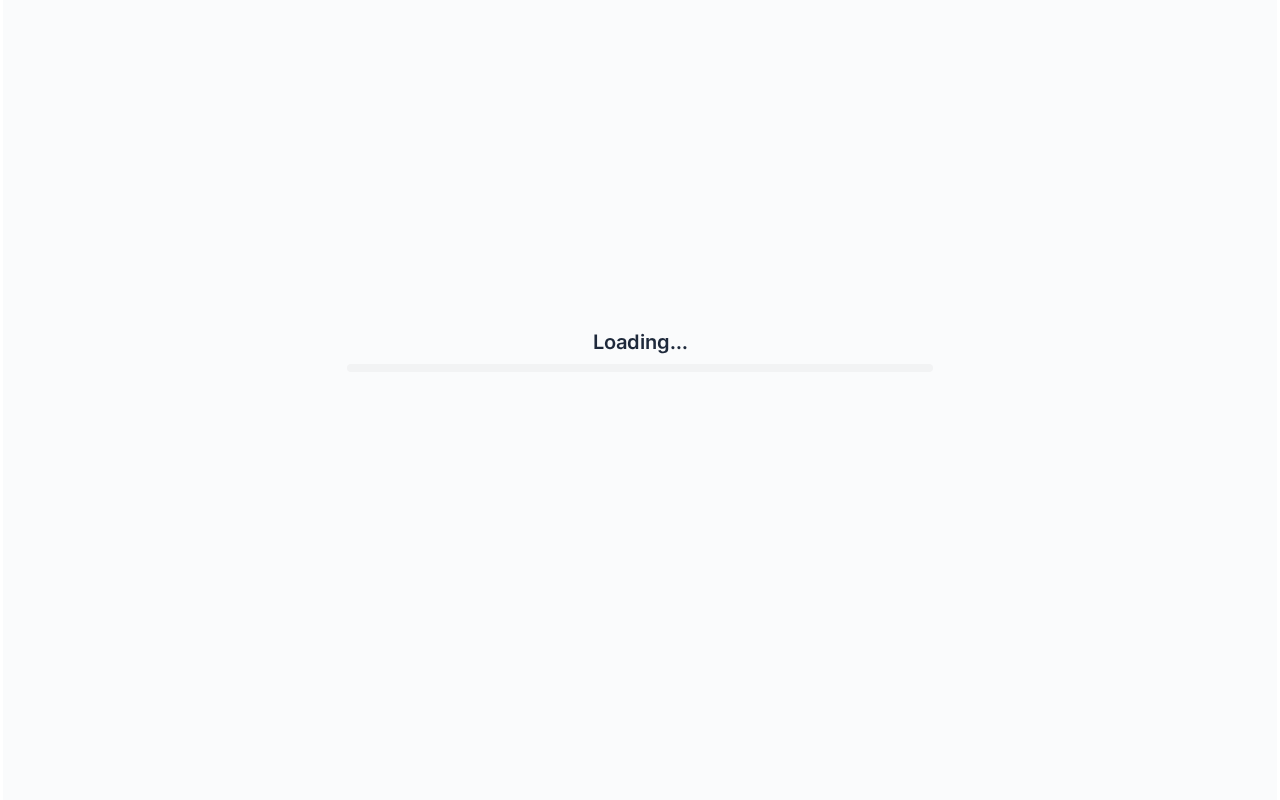 scroll, scrollTop: 0, scrollLeft: 0, axis: both 